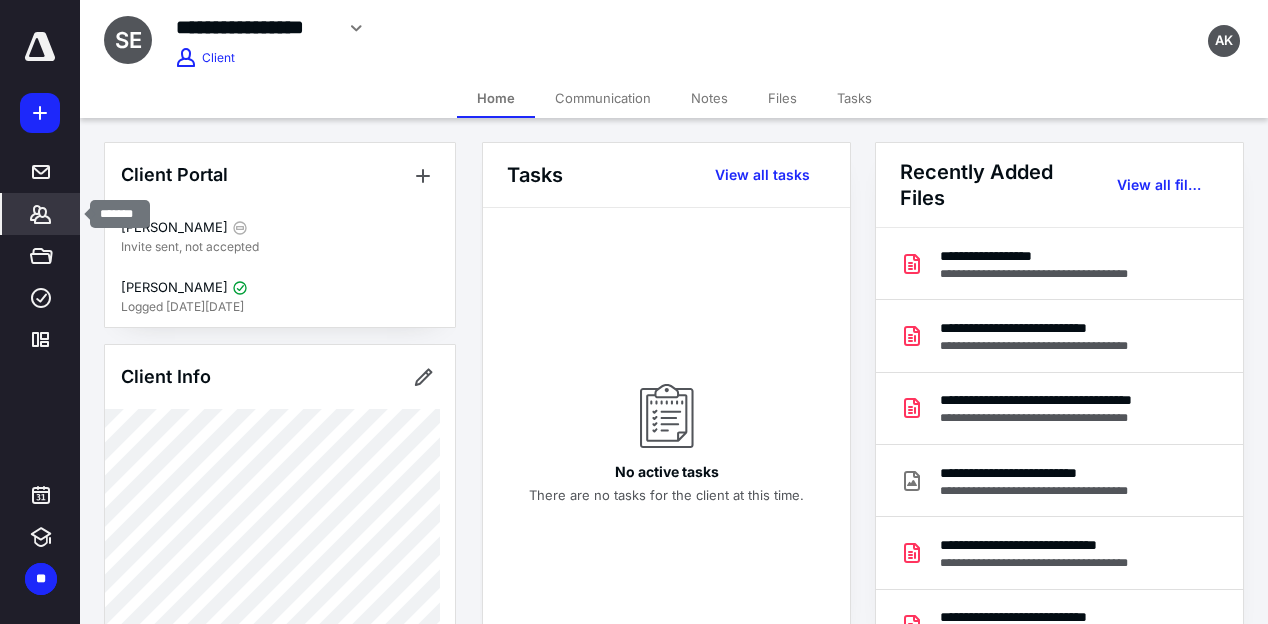 scroll, scrollTop: 0, scrollLeft: 0, axis: both 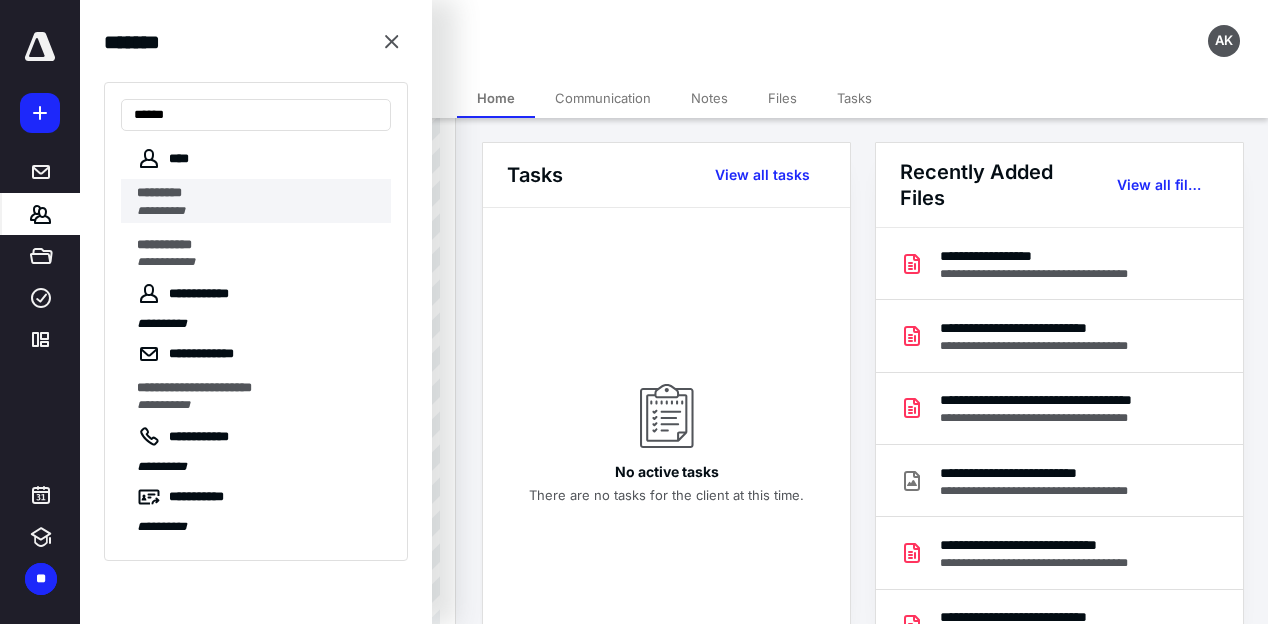 type on "*****" 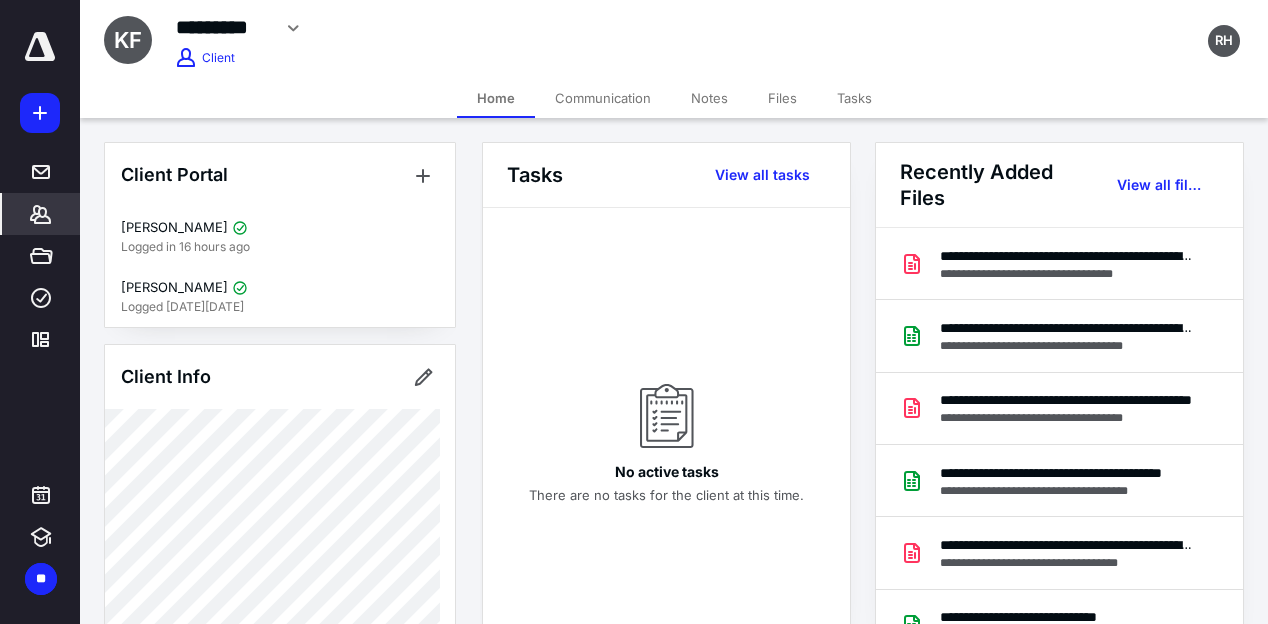 scroll, scrollTop: 200, scrollLeft: 0, axis: vertical 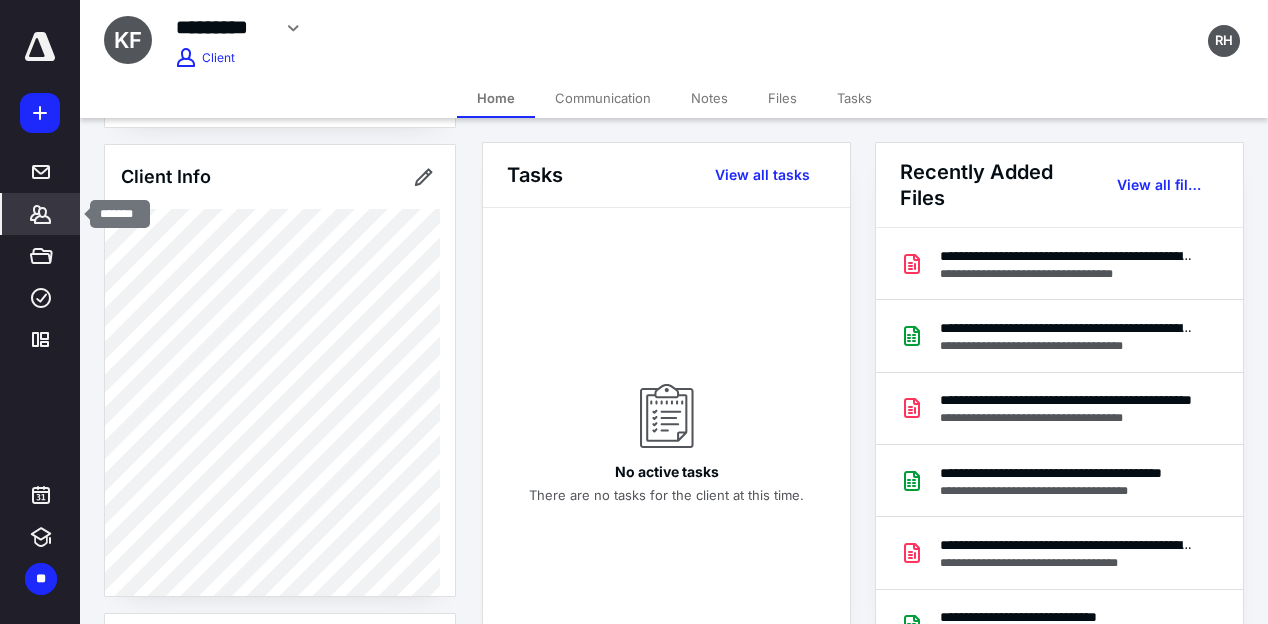 click 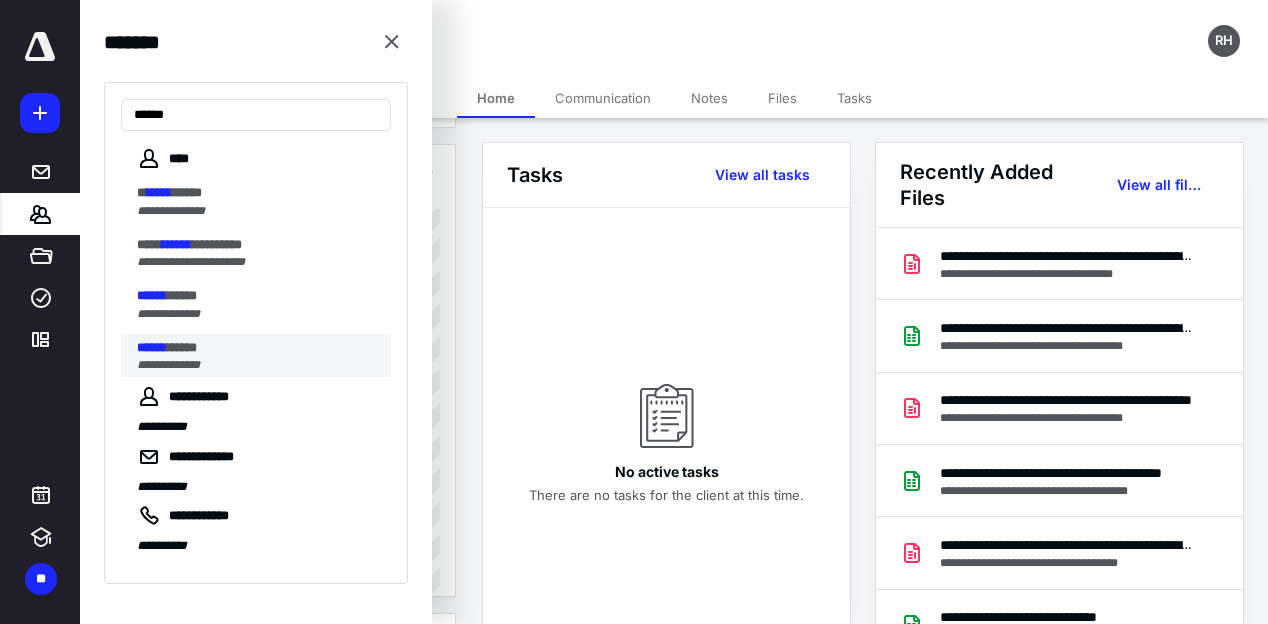type on "******" 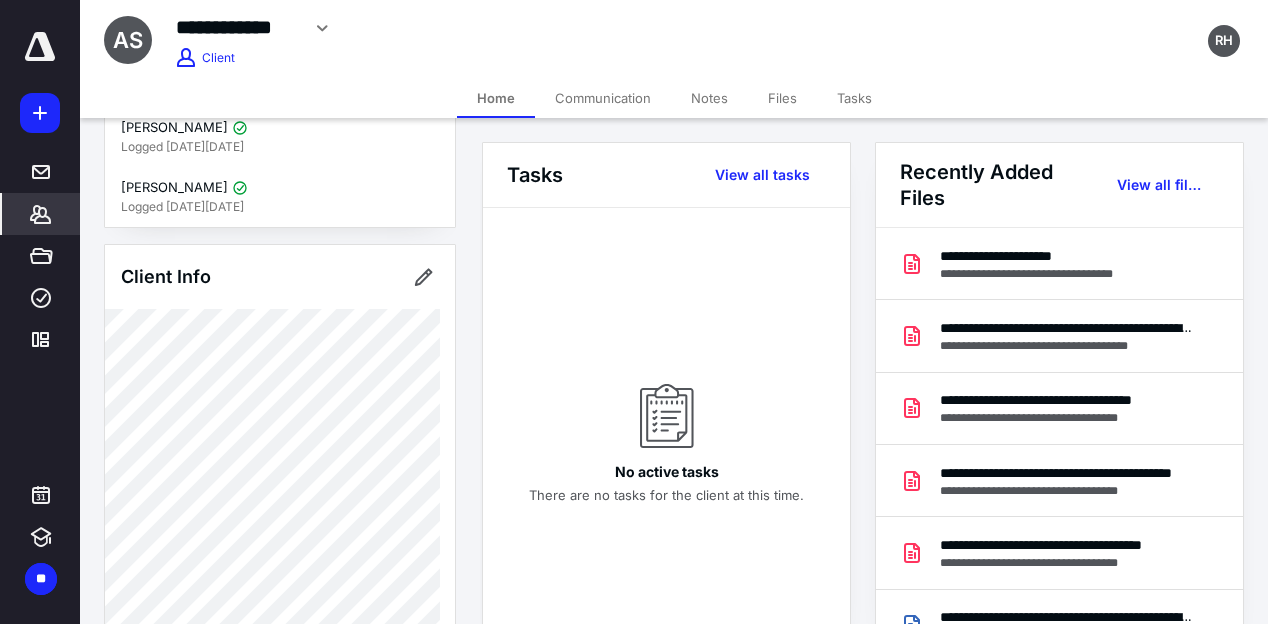 scroll, scrollTop: 200, scrollLeft: 0, axis: vertical 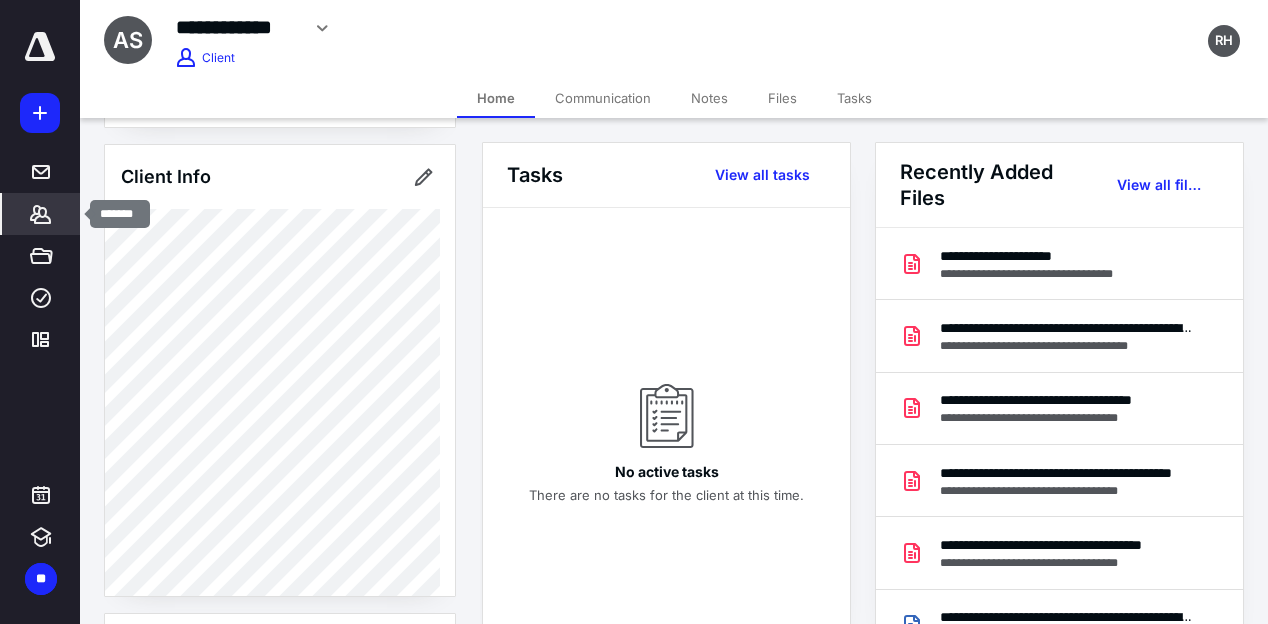 click 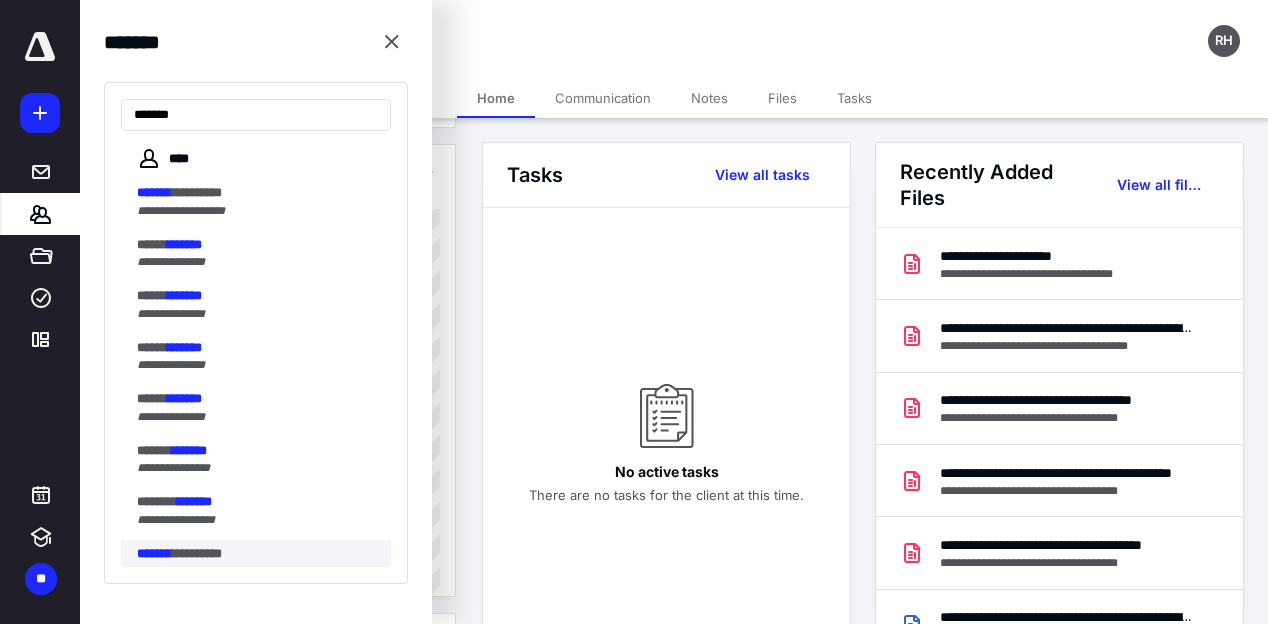 type on "*******" 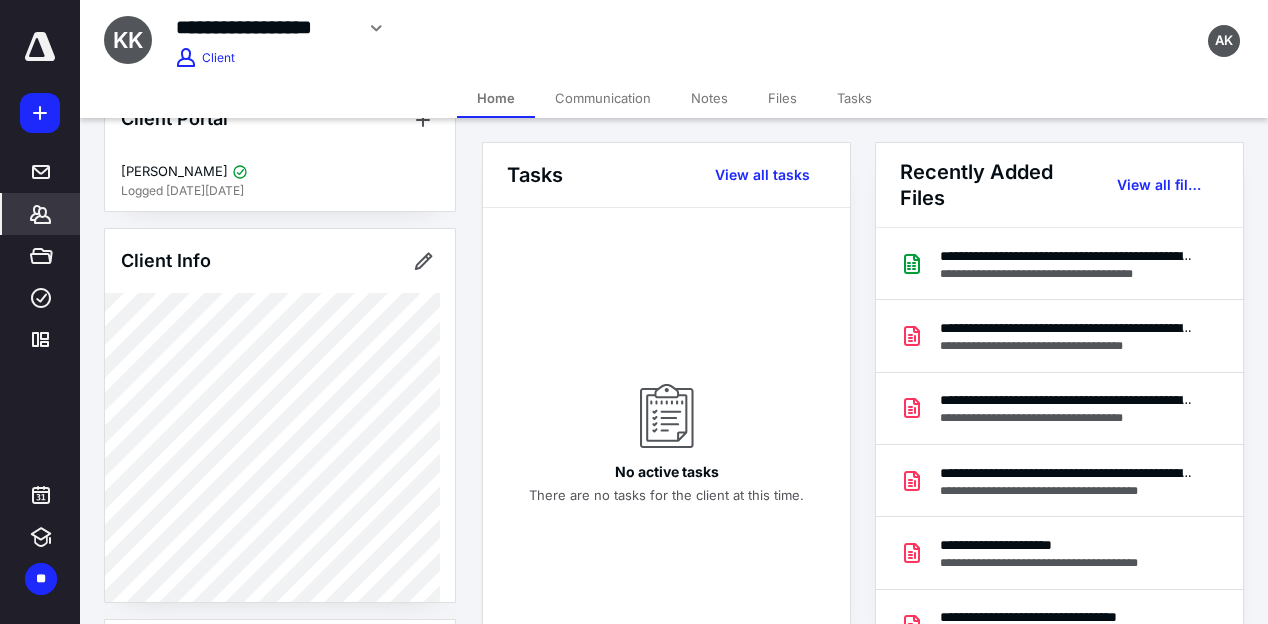 scroll, scrollTop: 61, scrollLeft: 0, axis: vertical 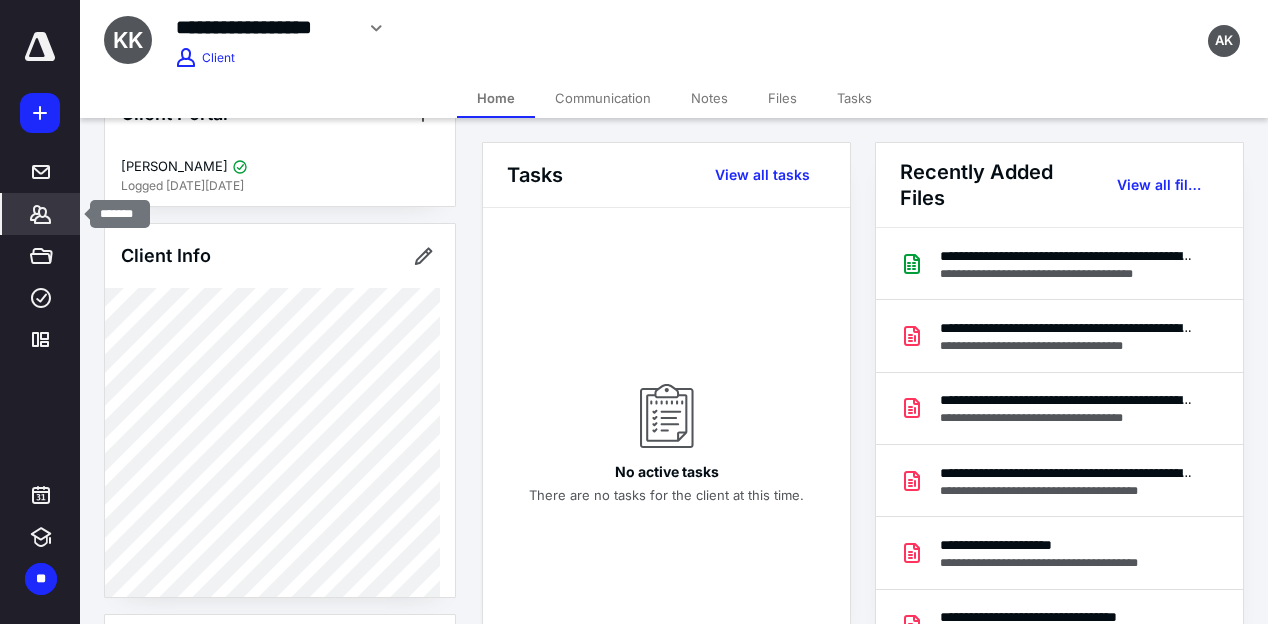 click 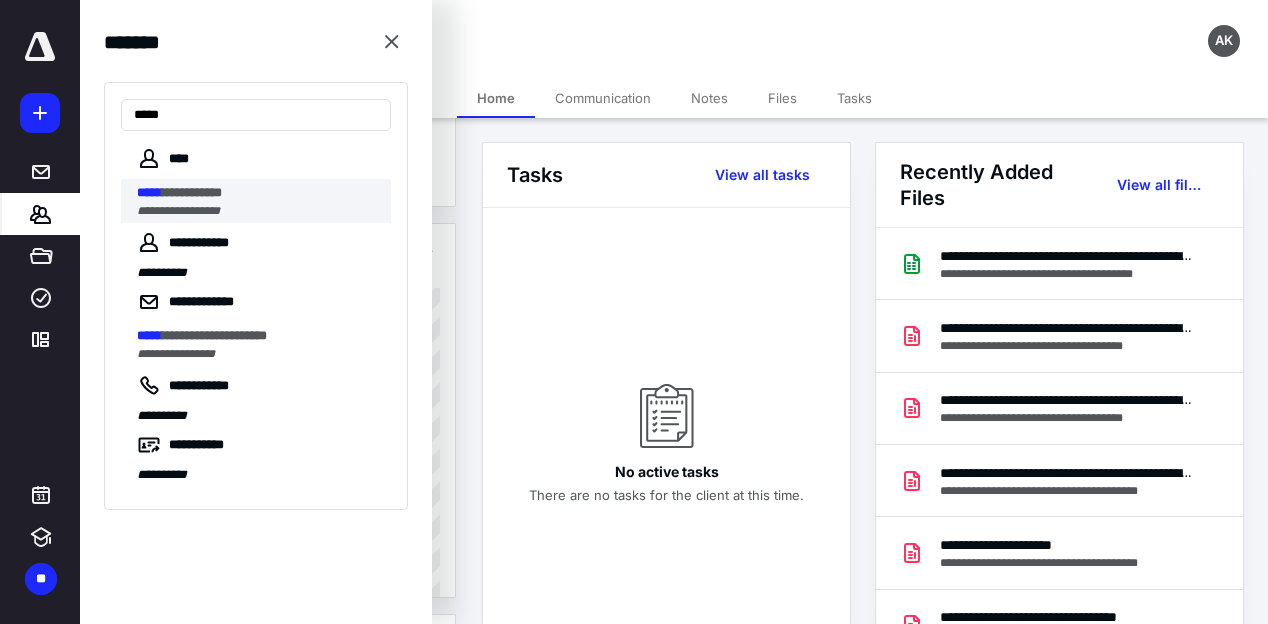 type on "*****" 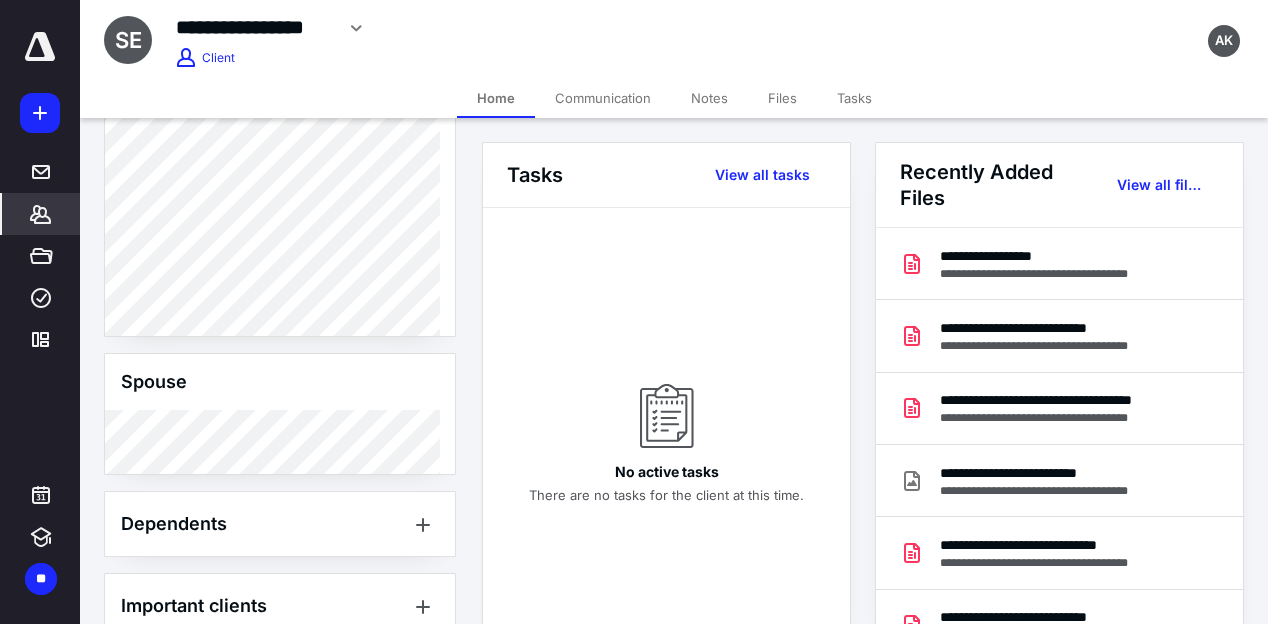 scroll, scrollTop: 2578, scrollLeft: 0, axis: vertical 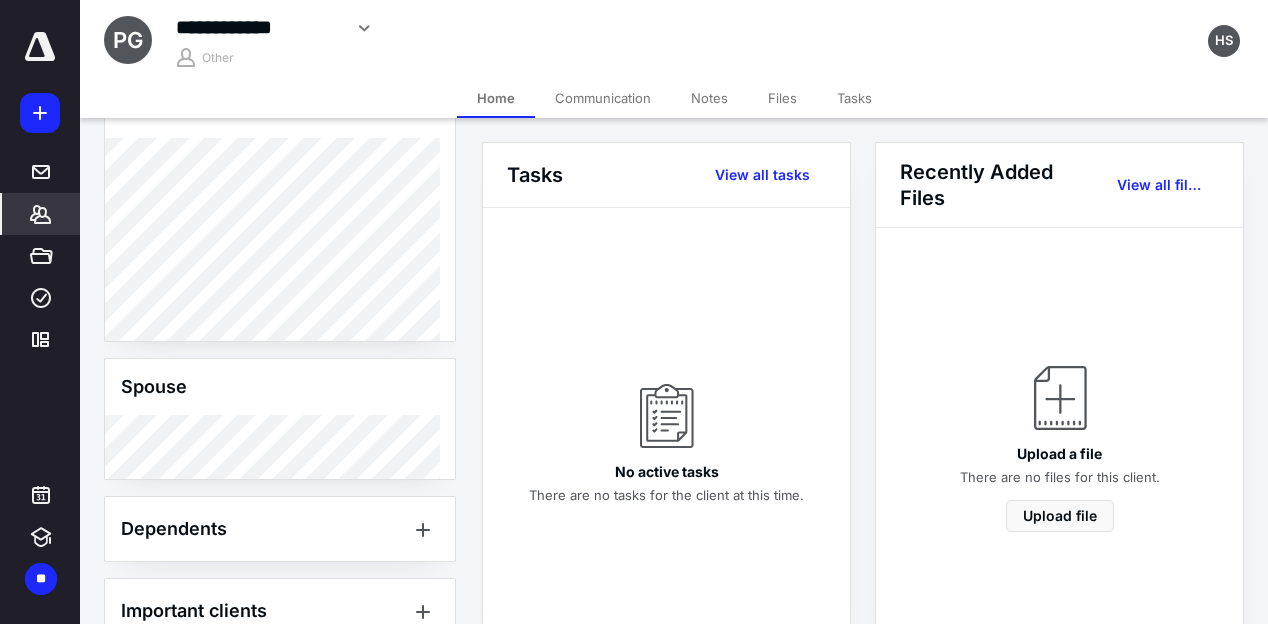 click on "Communication" at bounding box center [603, 98] 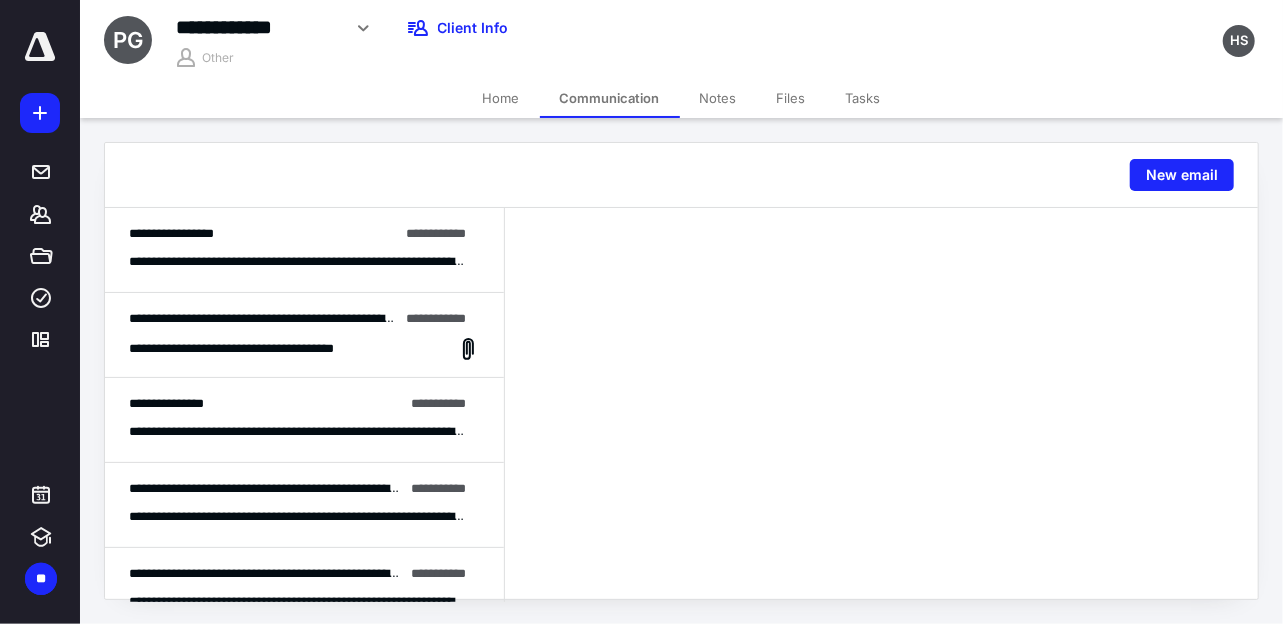 click on "**********" at bounding box center [297, 262] 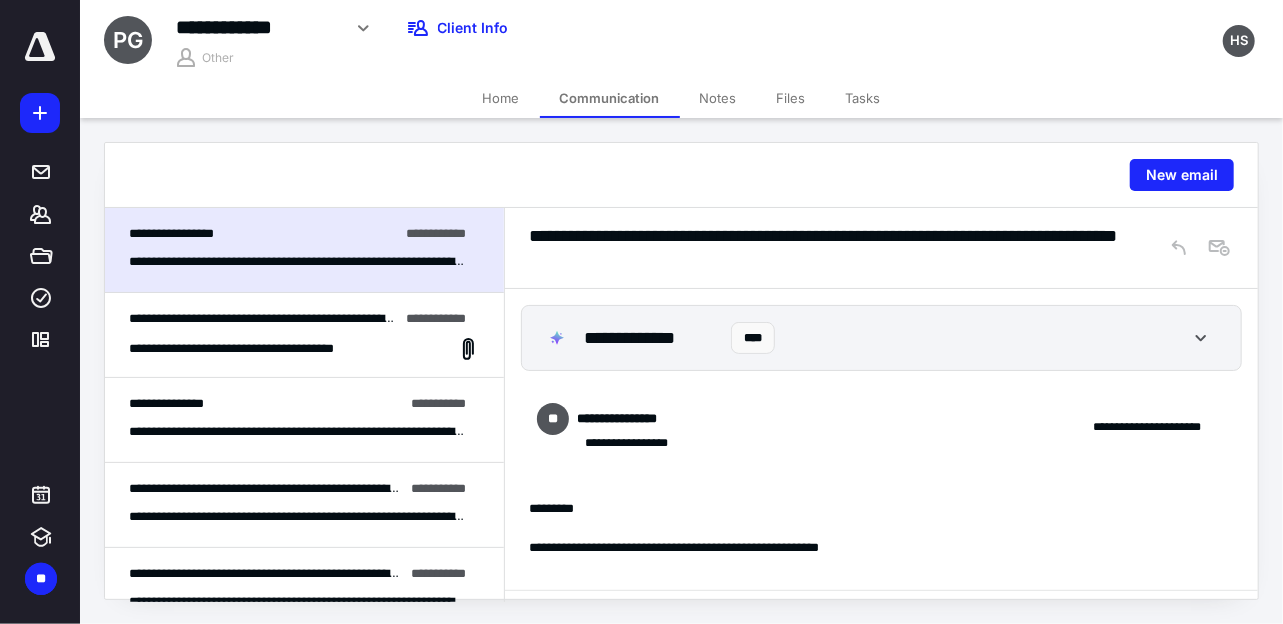 click on "**********" at bounding box center [262, 349] 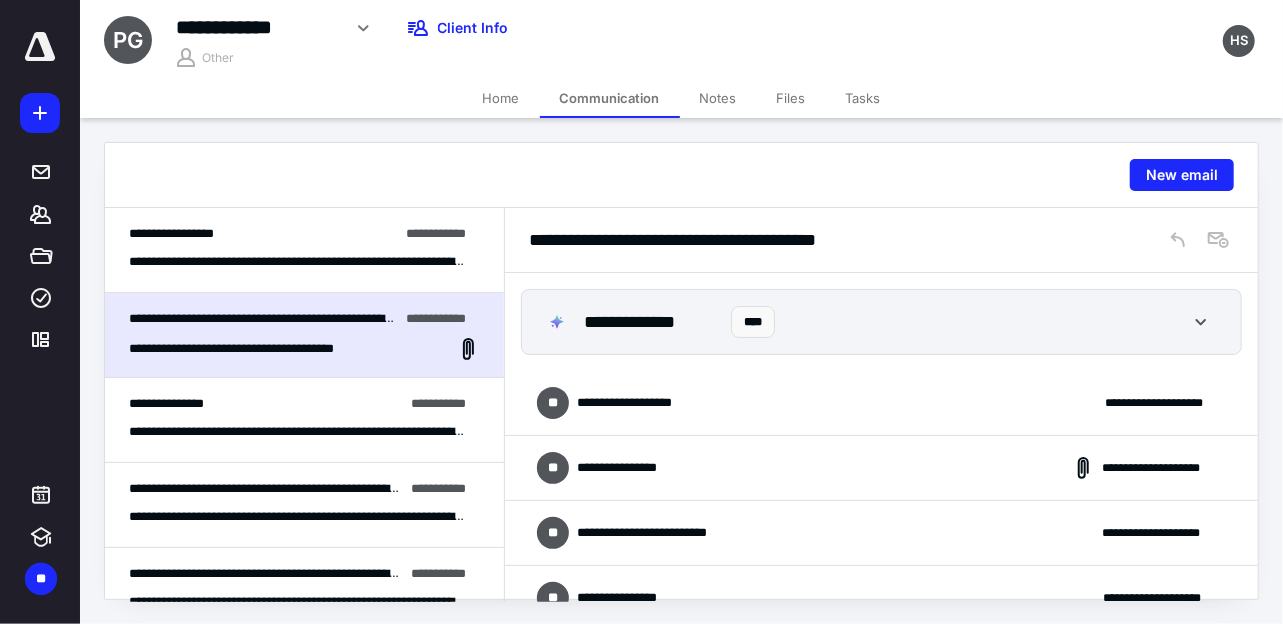 scroll, scrollTop: 592, scrollLeft: 0, axis: vertical 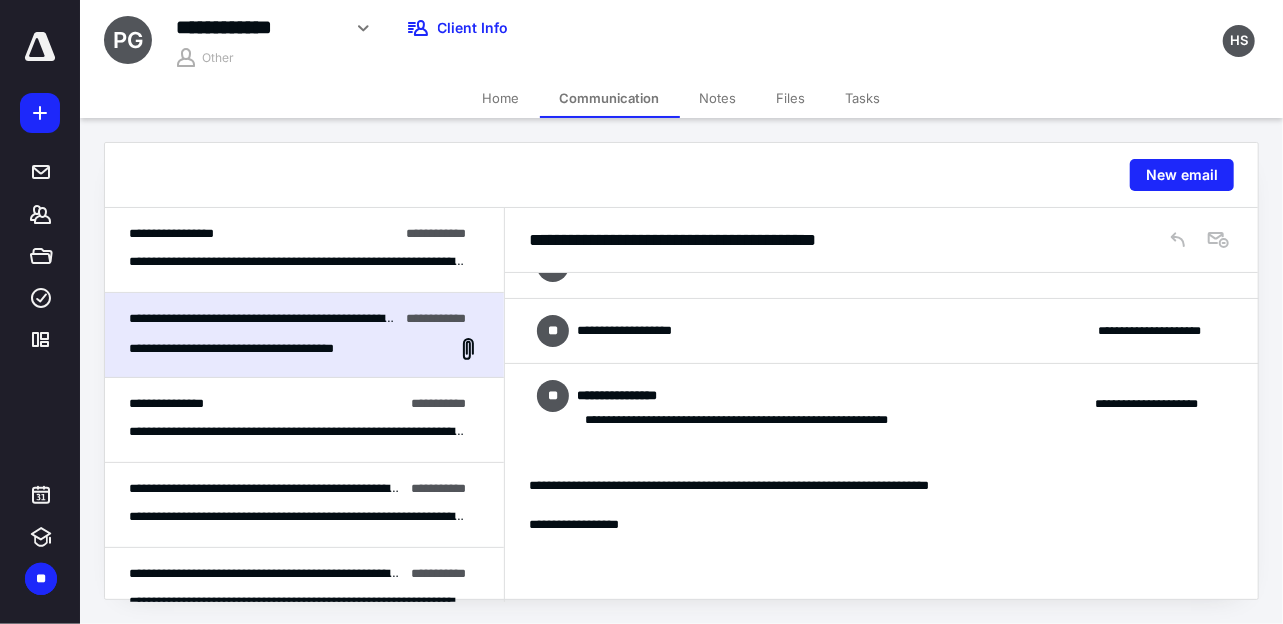 click on "**********" at bounding box center (304, 505) 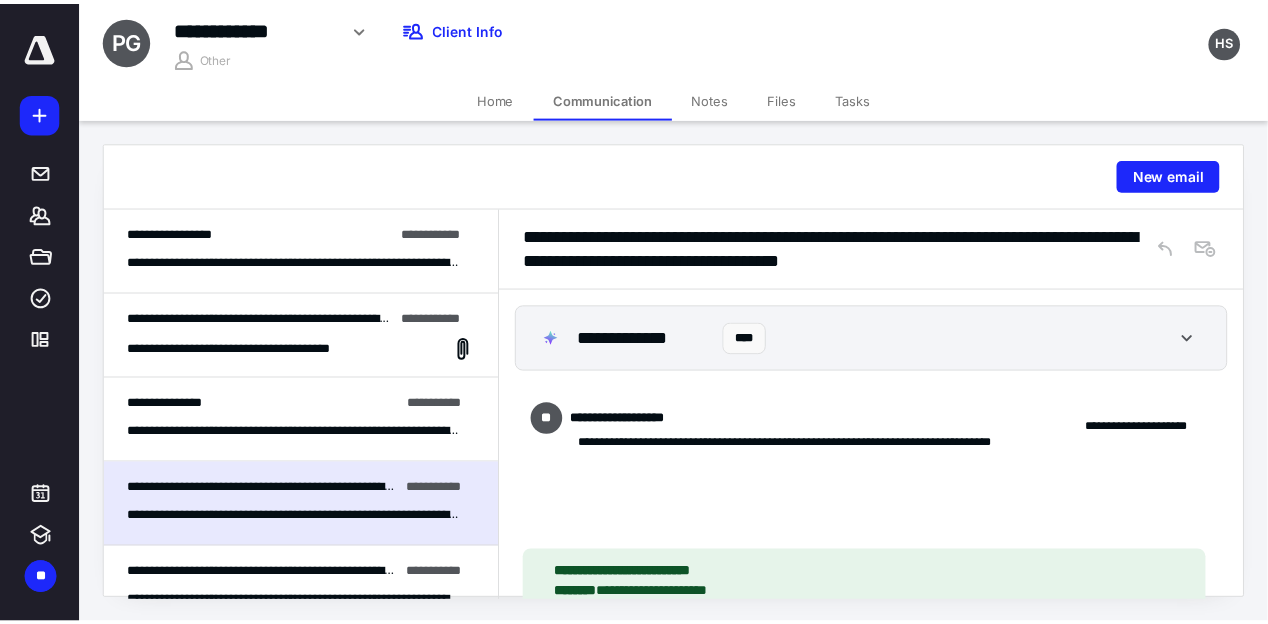 scroll, scrollTop: 2142, scrollLeft: 0, axis: vertical 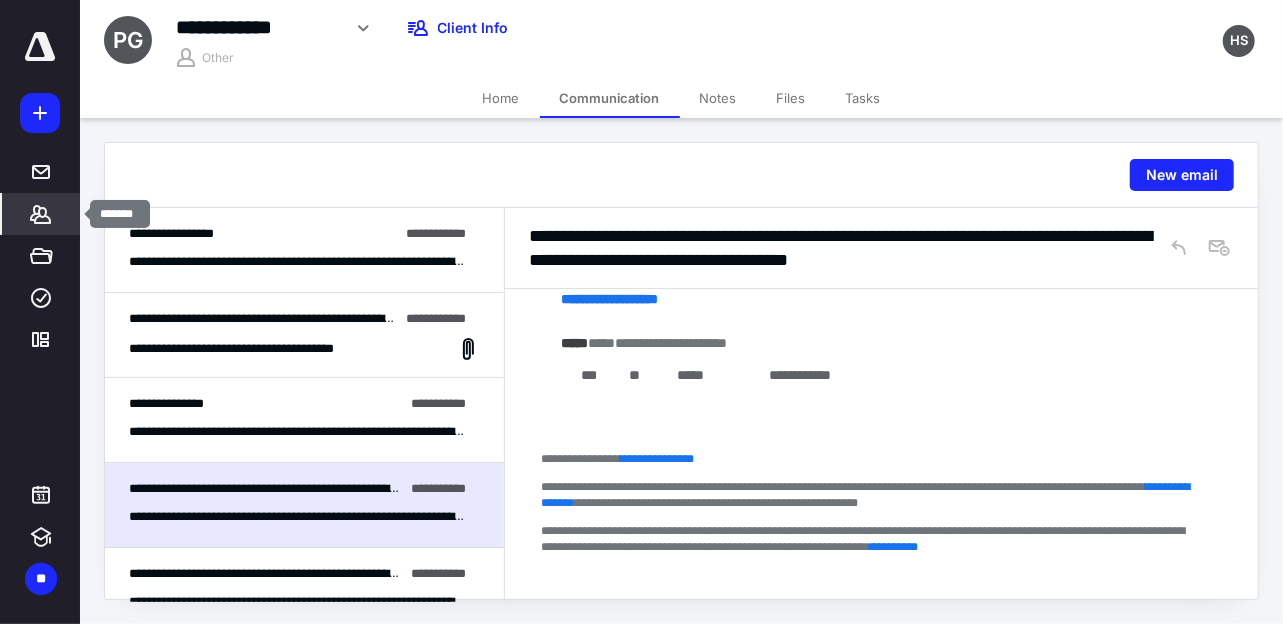 click 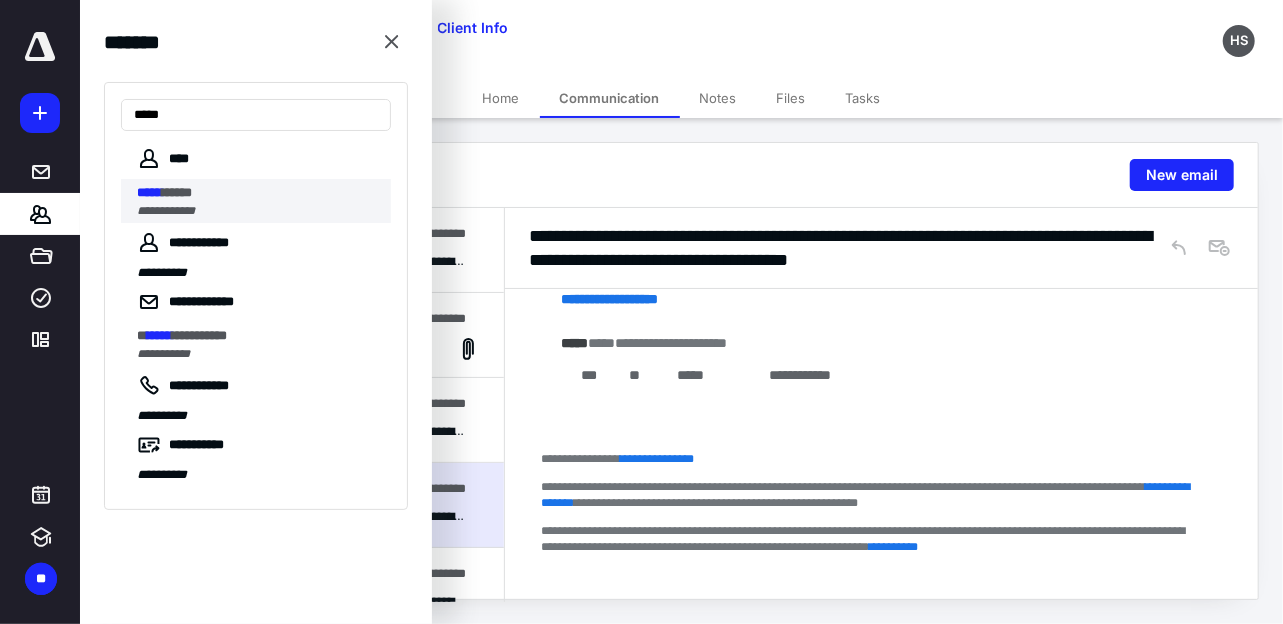 type on "*****" 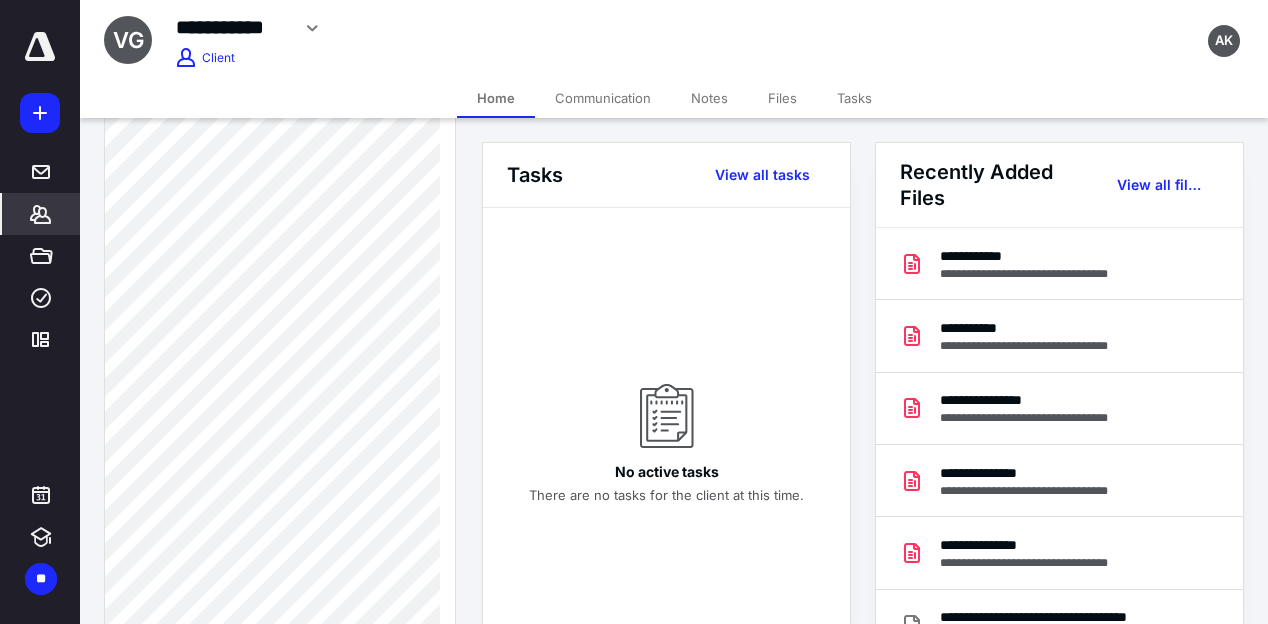 scroll, scrollTop: 2564, scrollLeft: 0, axis: vertical 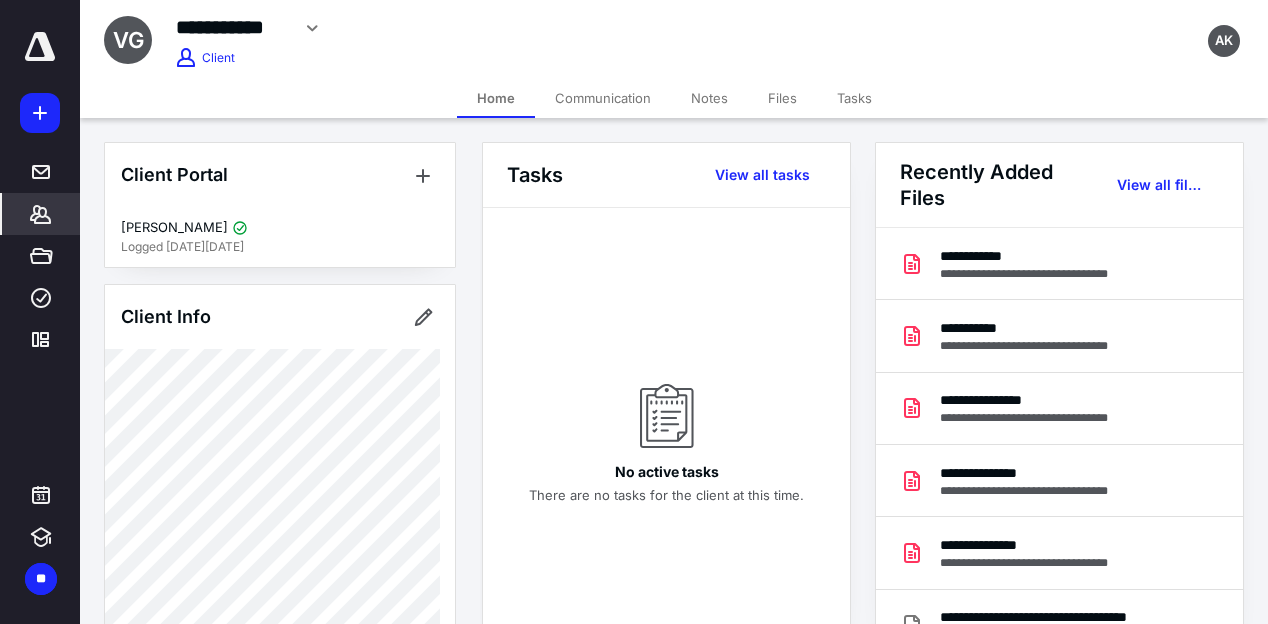 click on "Files" at bounding box center (782, 98) 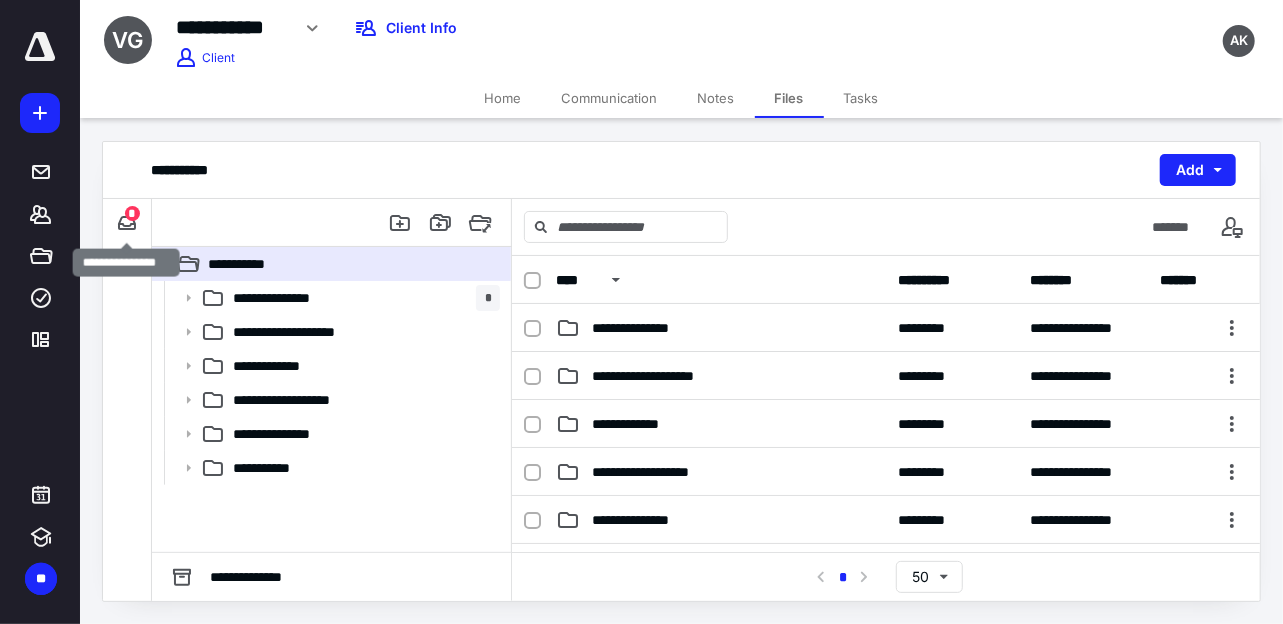 click on "*" at bounding box center [132, 213] 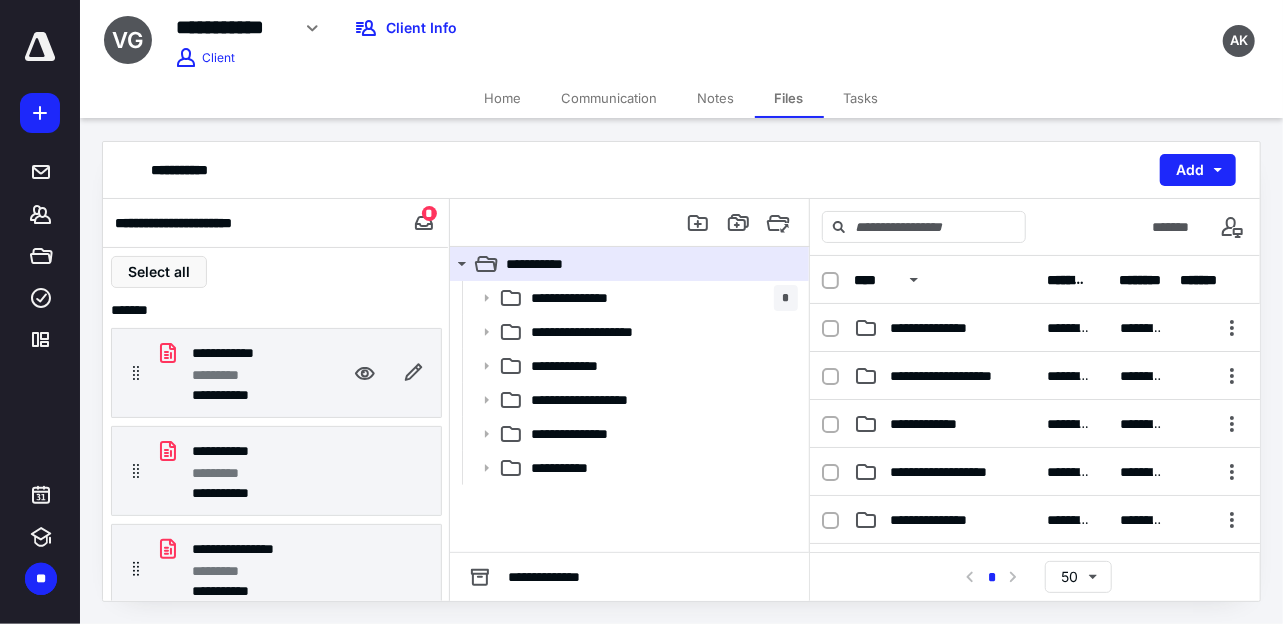 click on "*********" at bounding box center (248, 375) 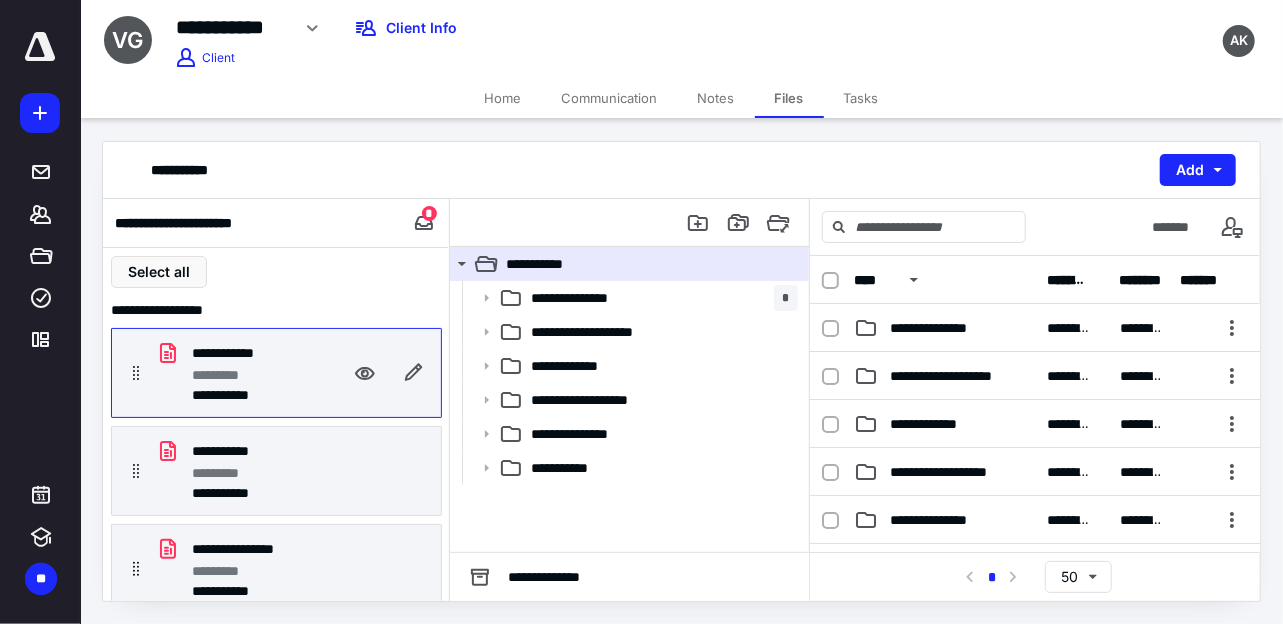 click on "*********" at bounding box center [248, 375] 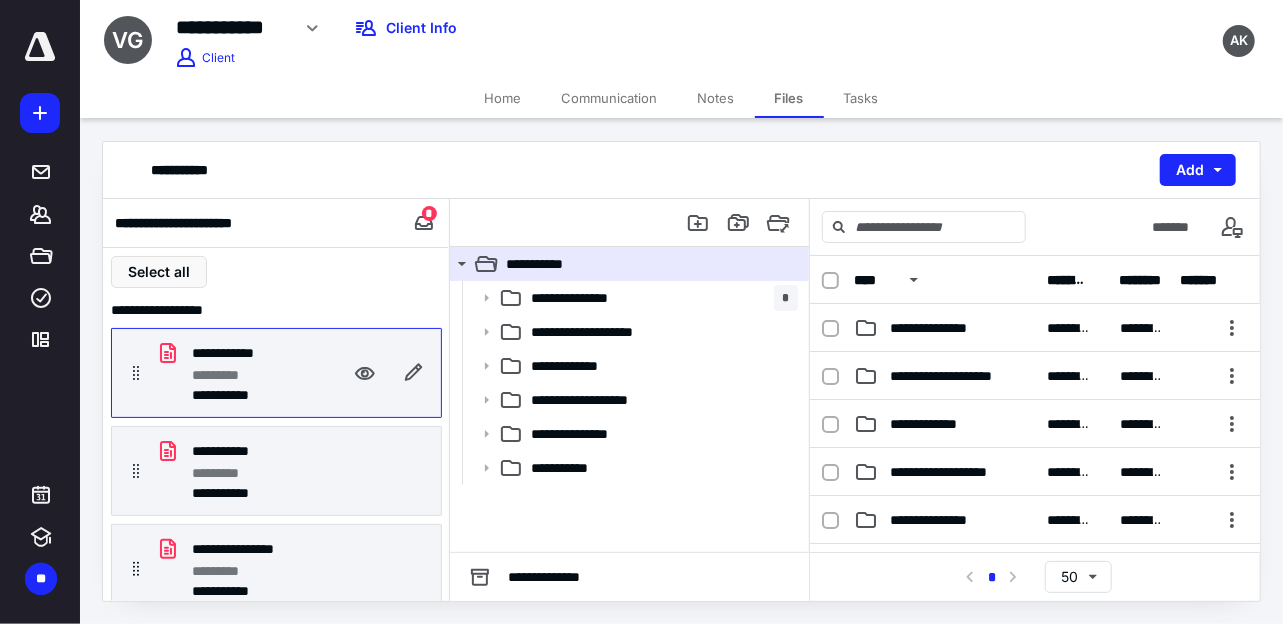 click on "*********" at bounding box center (248, 375) 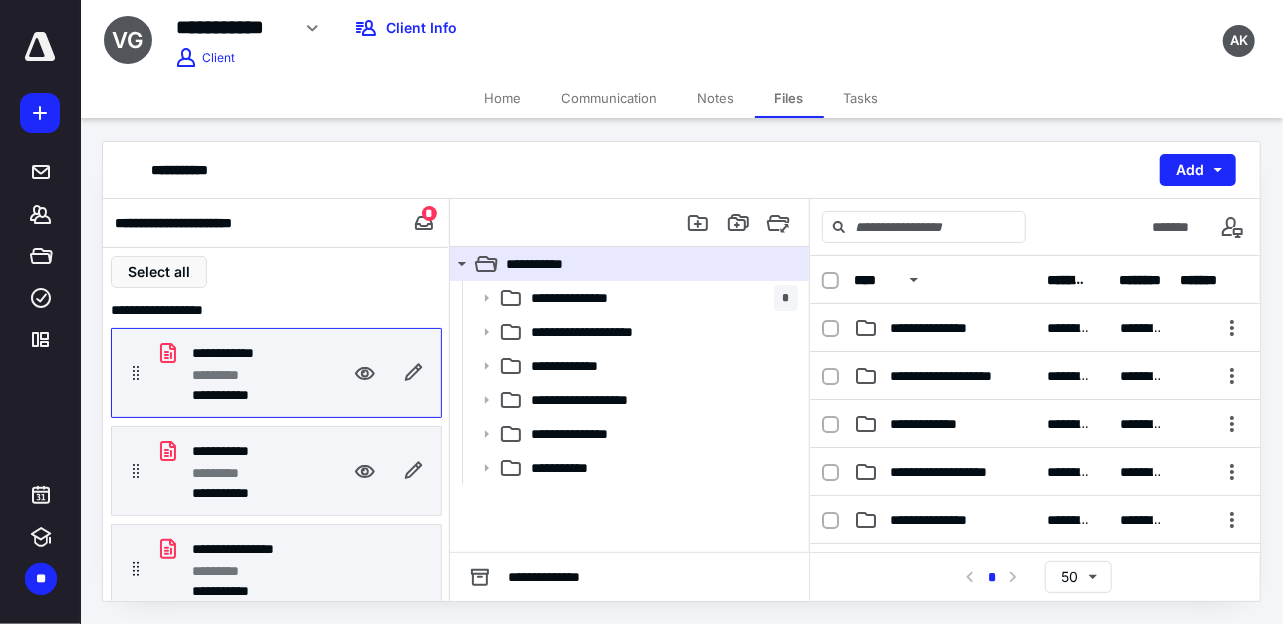 click 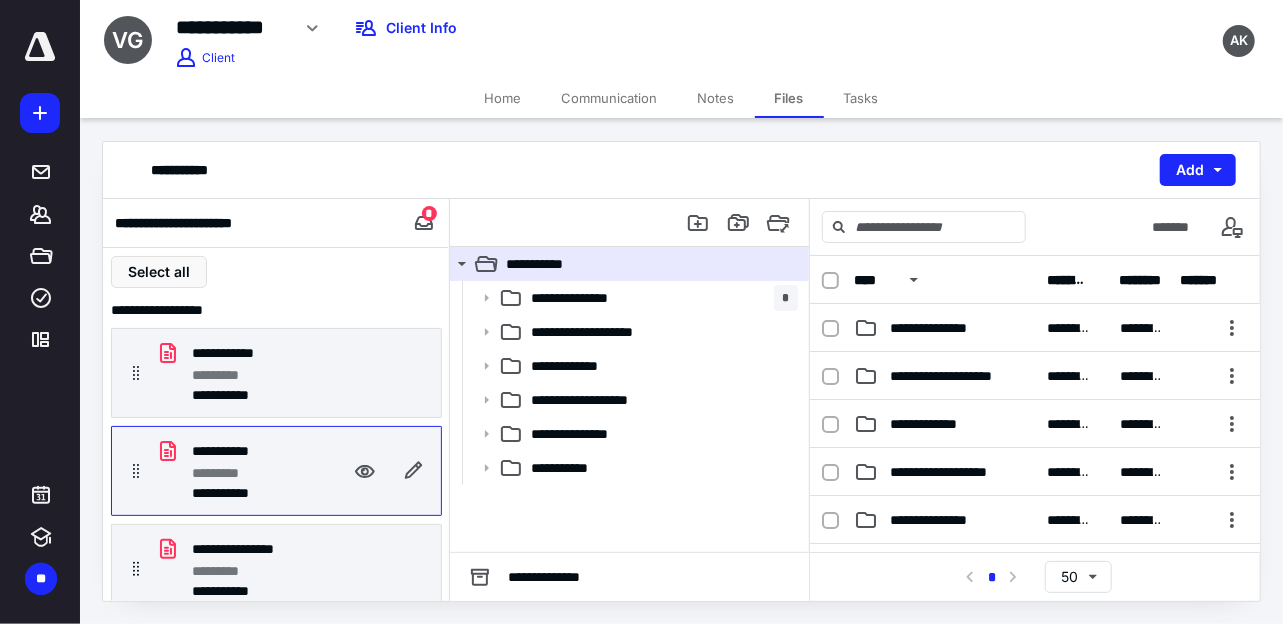 click 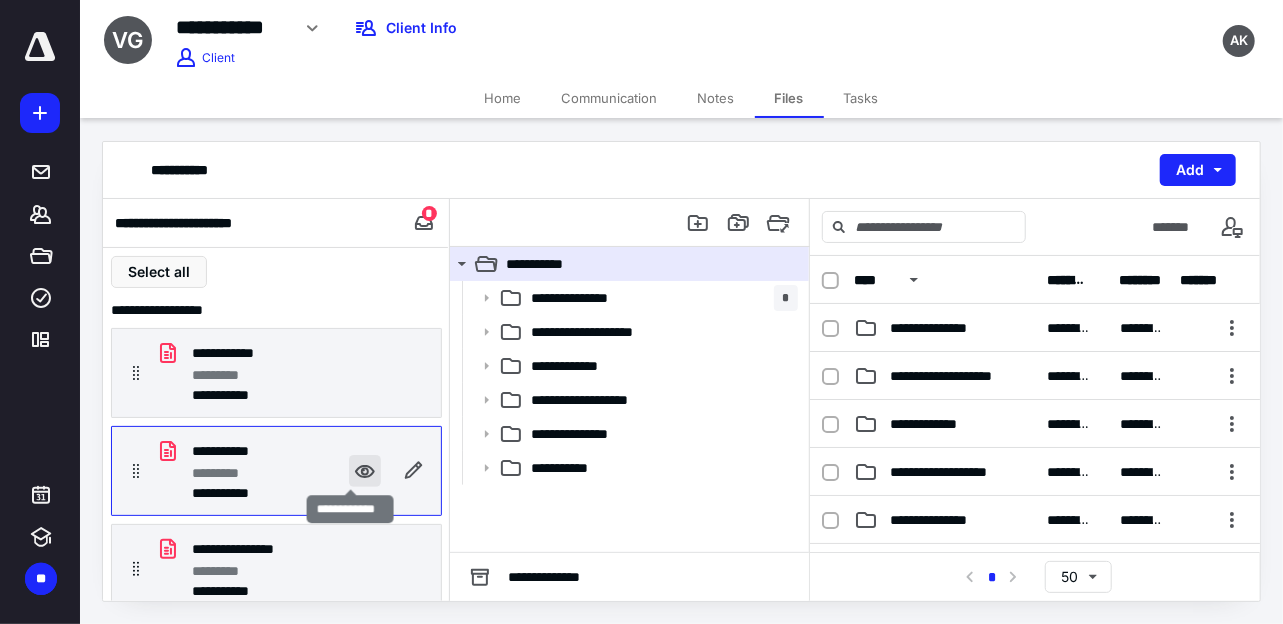 click at bounding box center [365, 471] 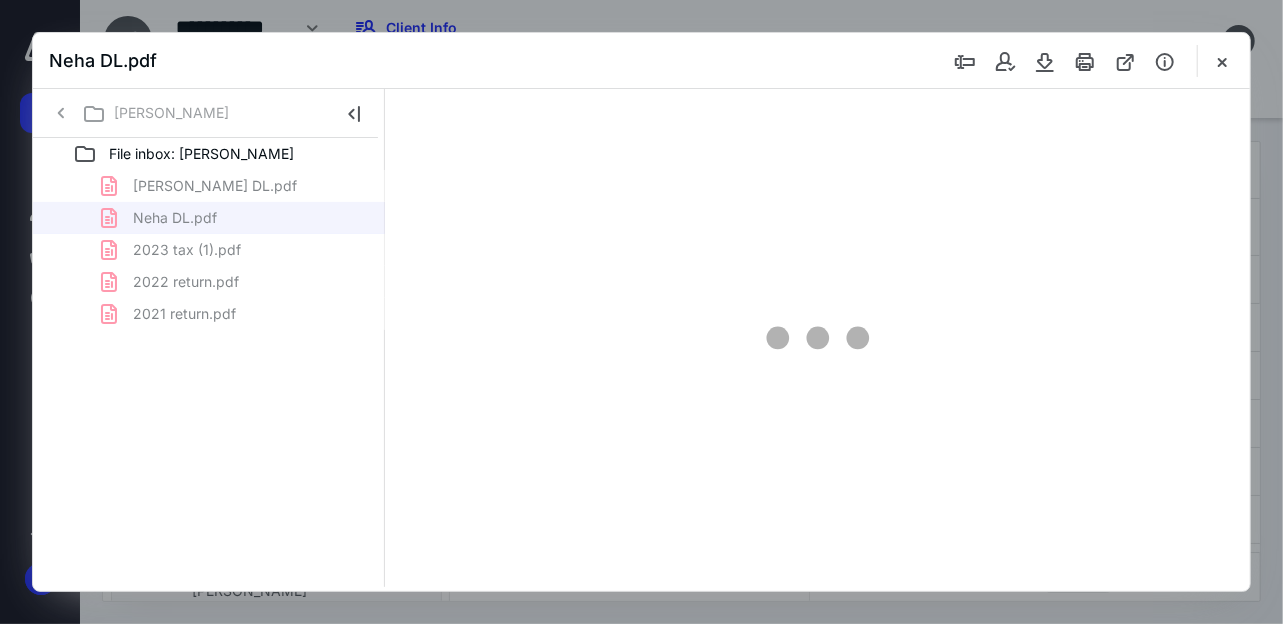 scroll, scrollTop: 0, scrollLeft: 0, axis: both 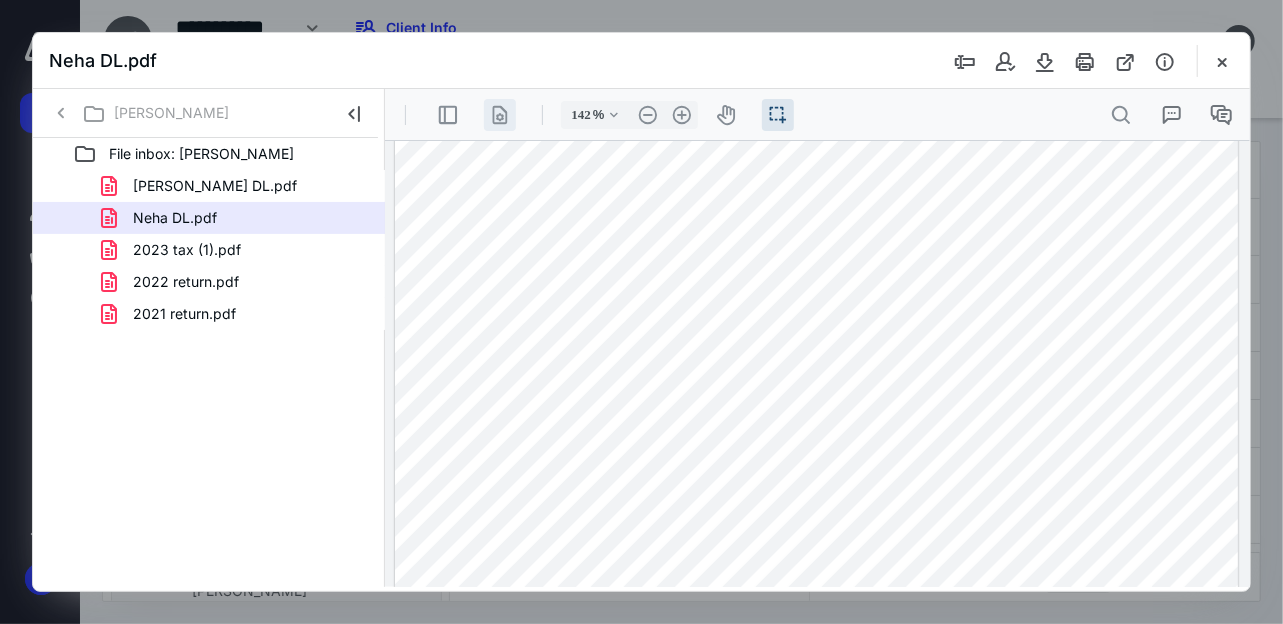 click on ".cls-1{fill:#abb0c4;} icon - header - page manipulation - line" at bounding box center [499, 114] 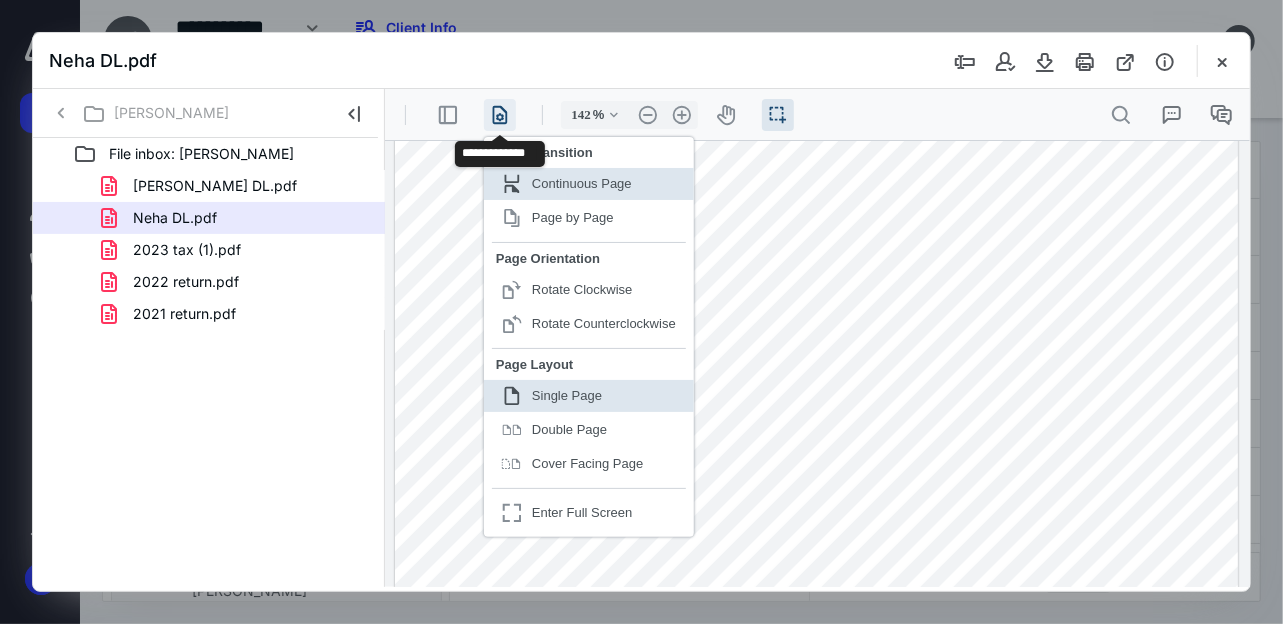 click on ".cls-1{fill:#abb0c4;} icon - header - page manipulation - line" at bounding box center [499, 114] 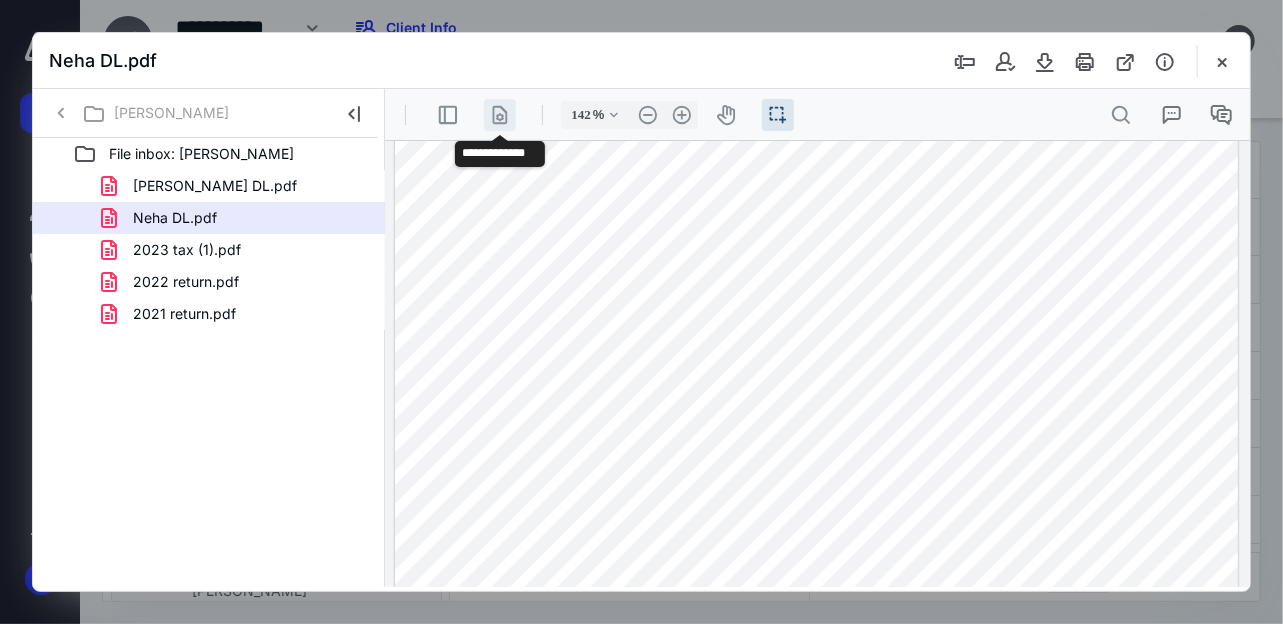 click on ".cls-1{fill:#abb0c4;} icon - header - page manipulation - line" at bounding box center [499, 114] 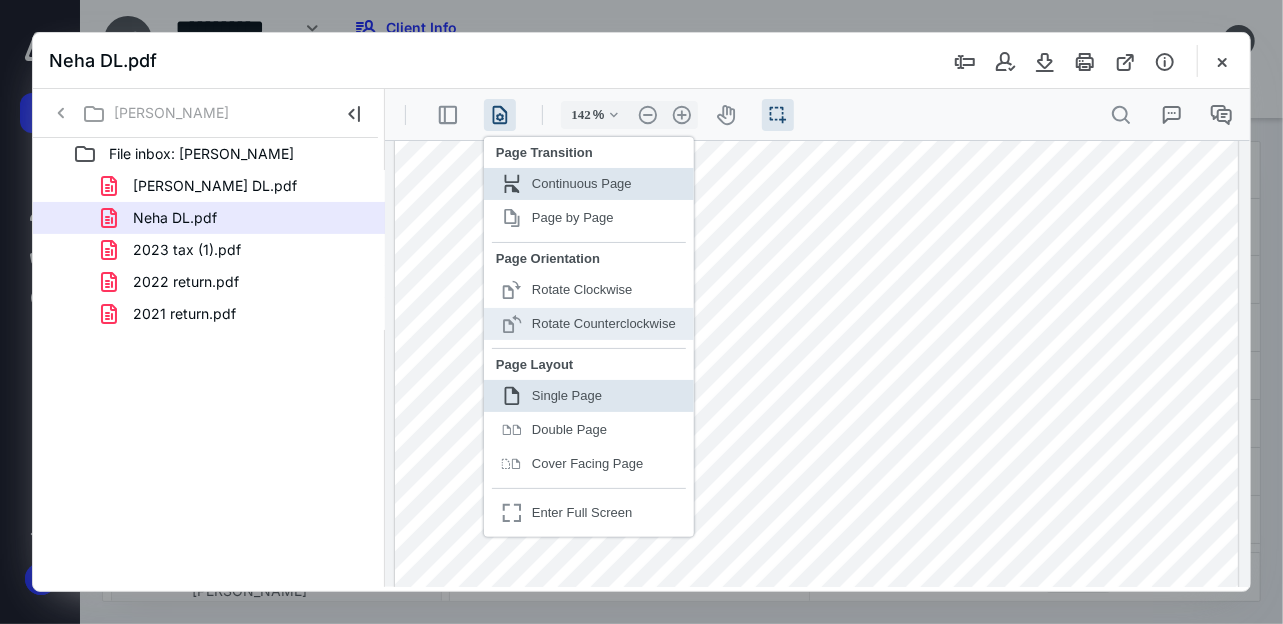 click on "Rotate Counterclockwise" at bounding box center (603, 322) 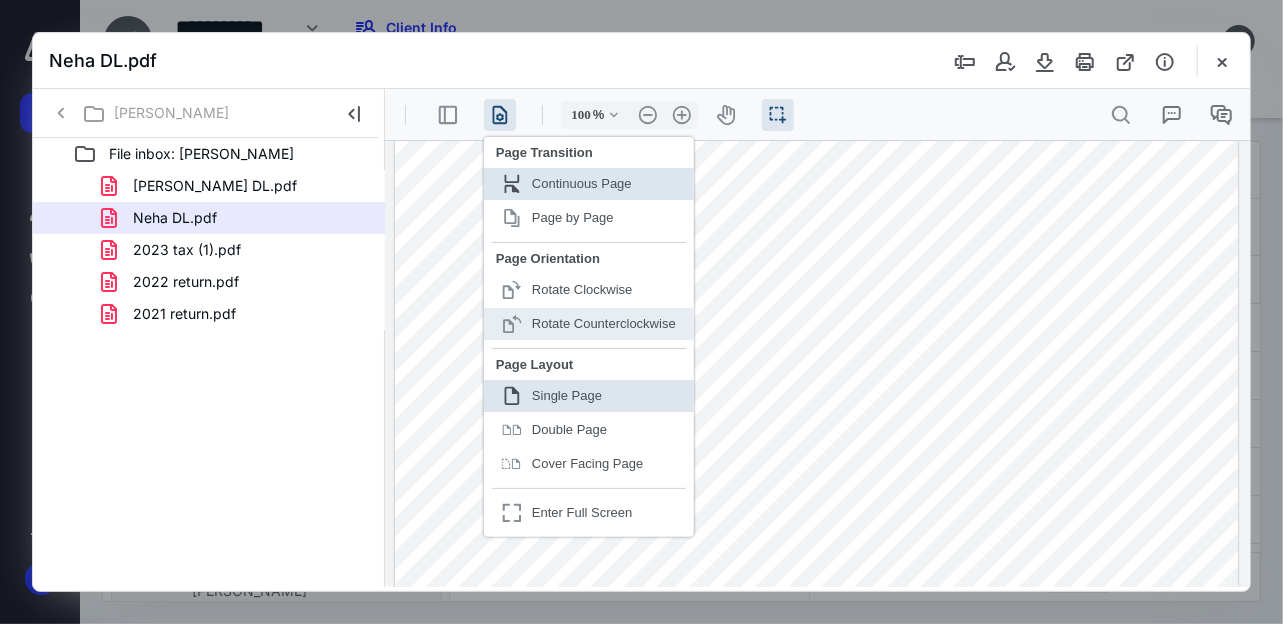 scroll, scrollTop: 56, scrollLeft: 0, axis: vertical 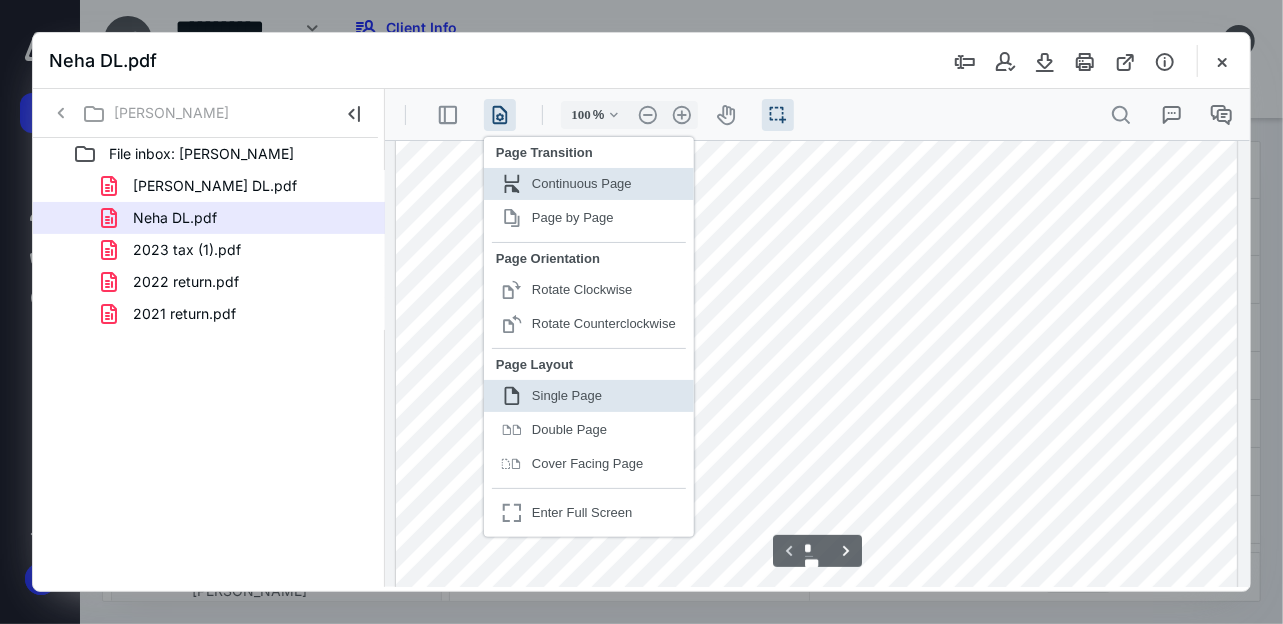 click at bounding box center (815, 385) 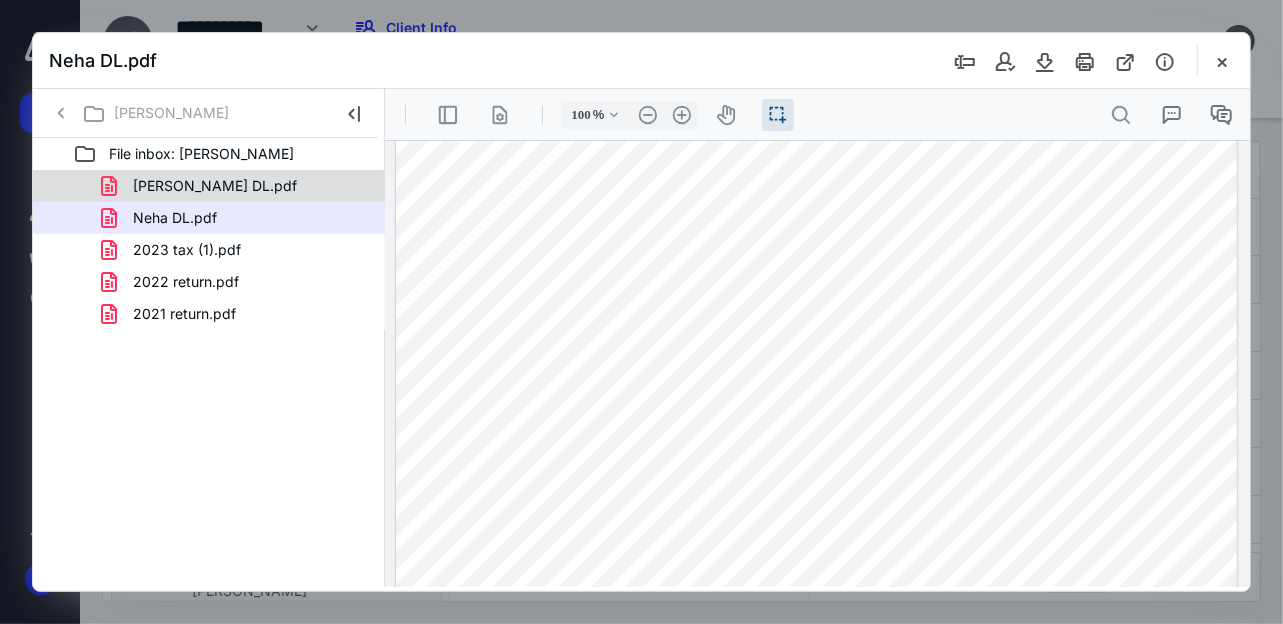 click on "[PERSON_NAME] DL.pdf" at bounding box center [215, 186] 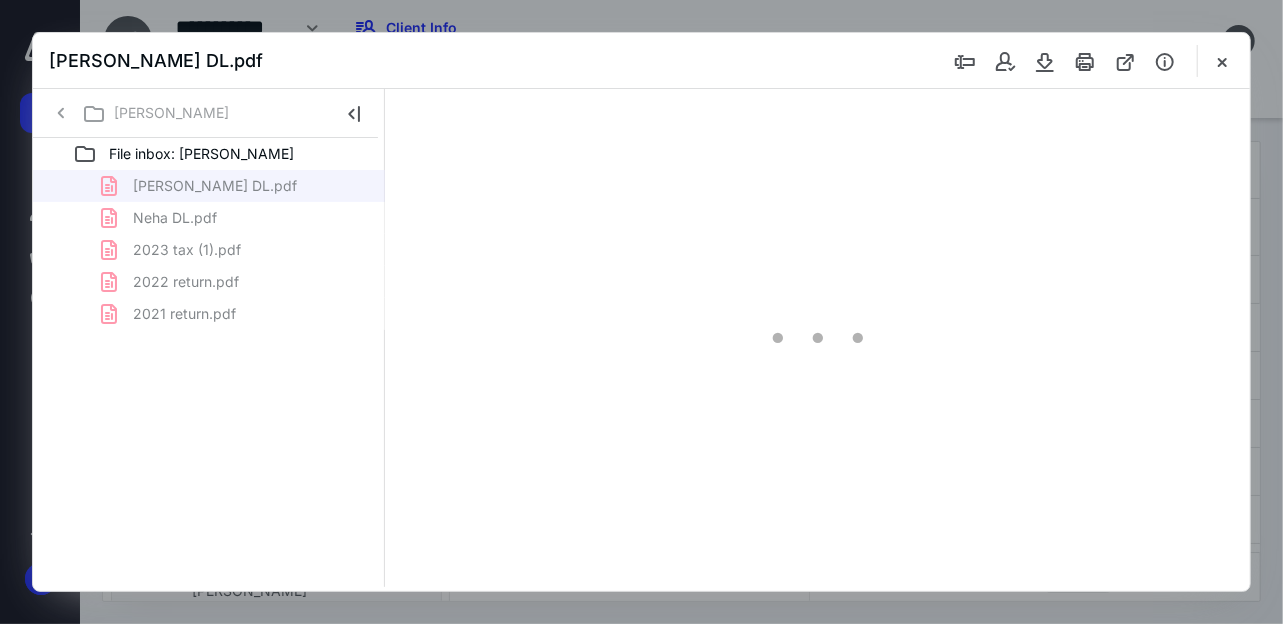 scroll, scrollTop: 0, scrollLeft: 0, axis: both 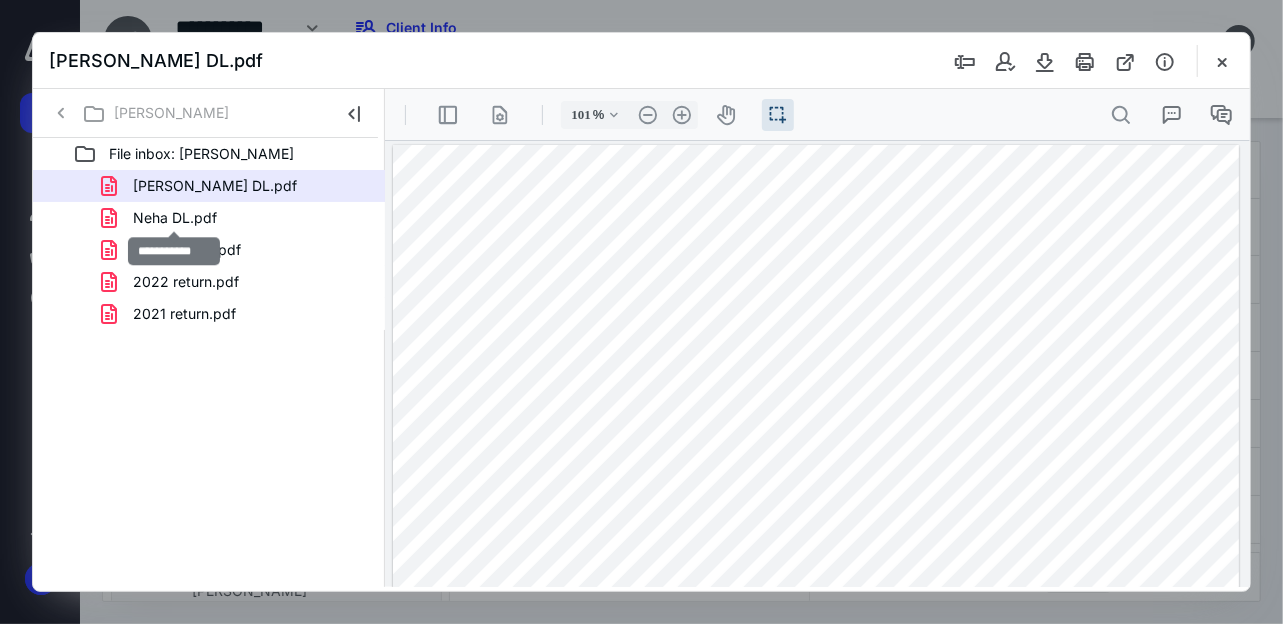 click on "Neha DL.pdf" at bounding box center [175, 218] 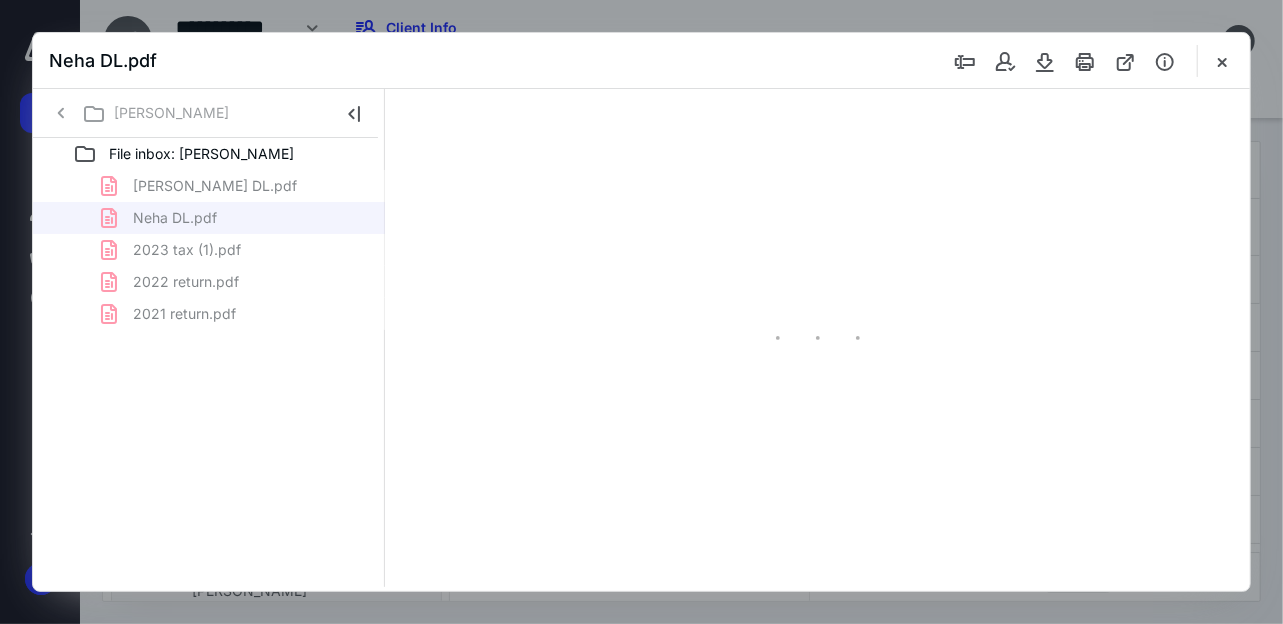 scroll, scrollTop: 58, scrollLeft: 0, axis: vertical 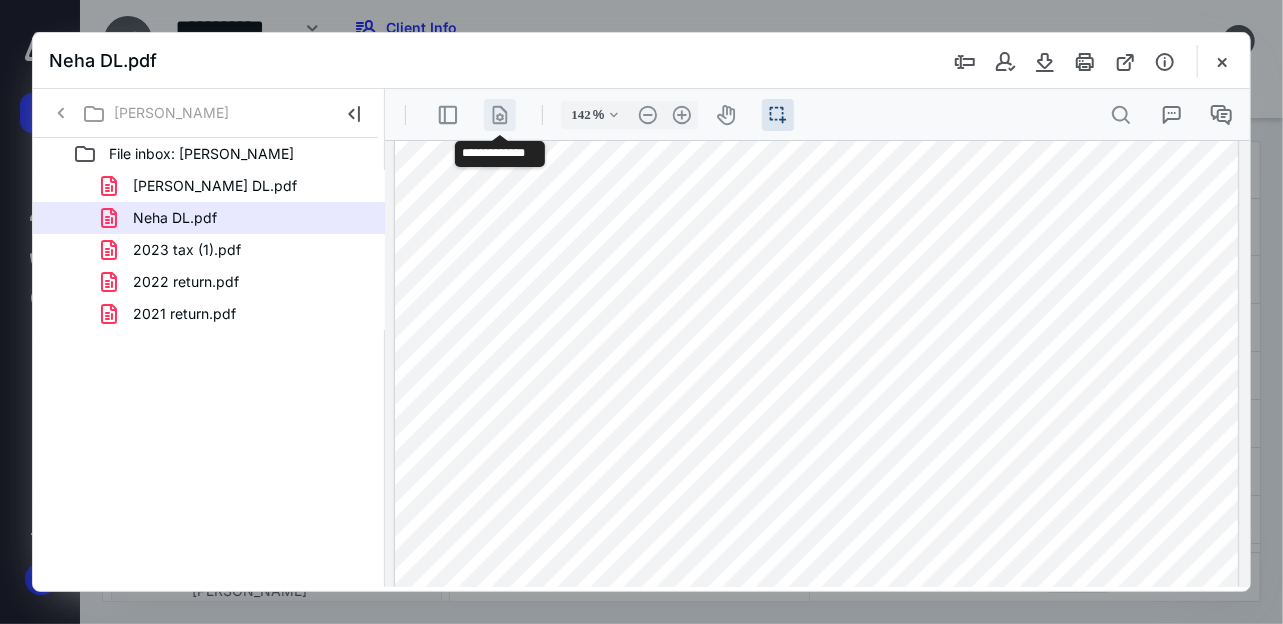click on ".cls-1{fill:#abb0c4;} icon - header - page manipulation - line" at bounding box center [499, 114] 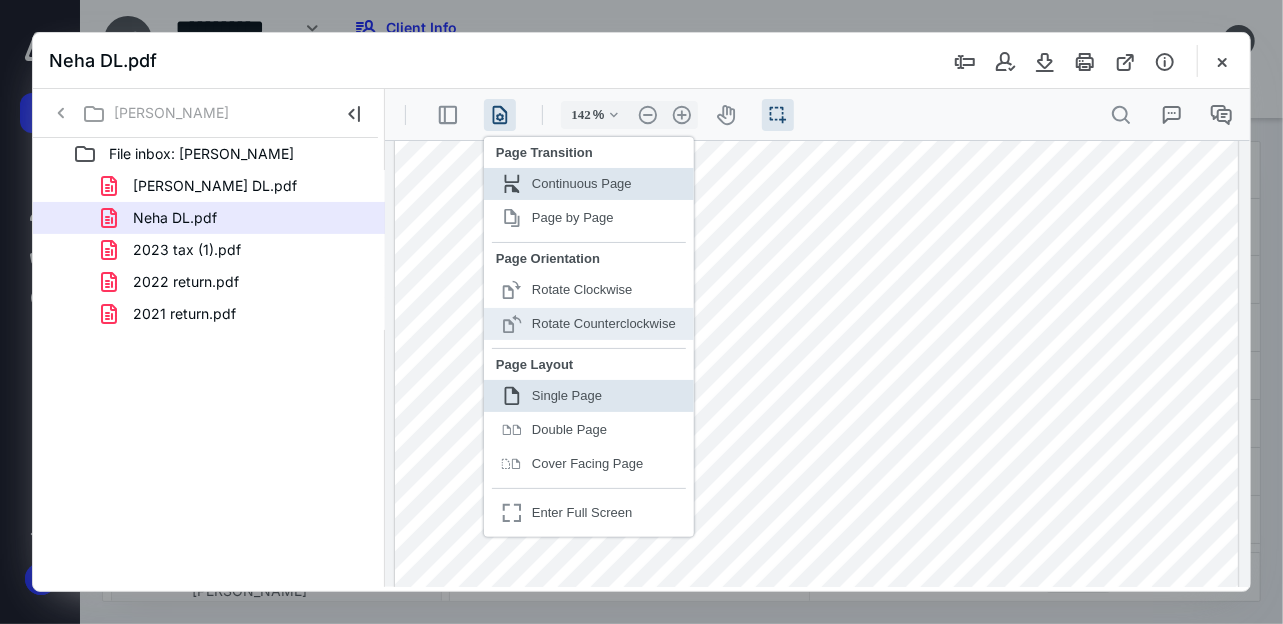 click on "Rotate Counterclockwise" at bounding box center [603, 322] 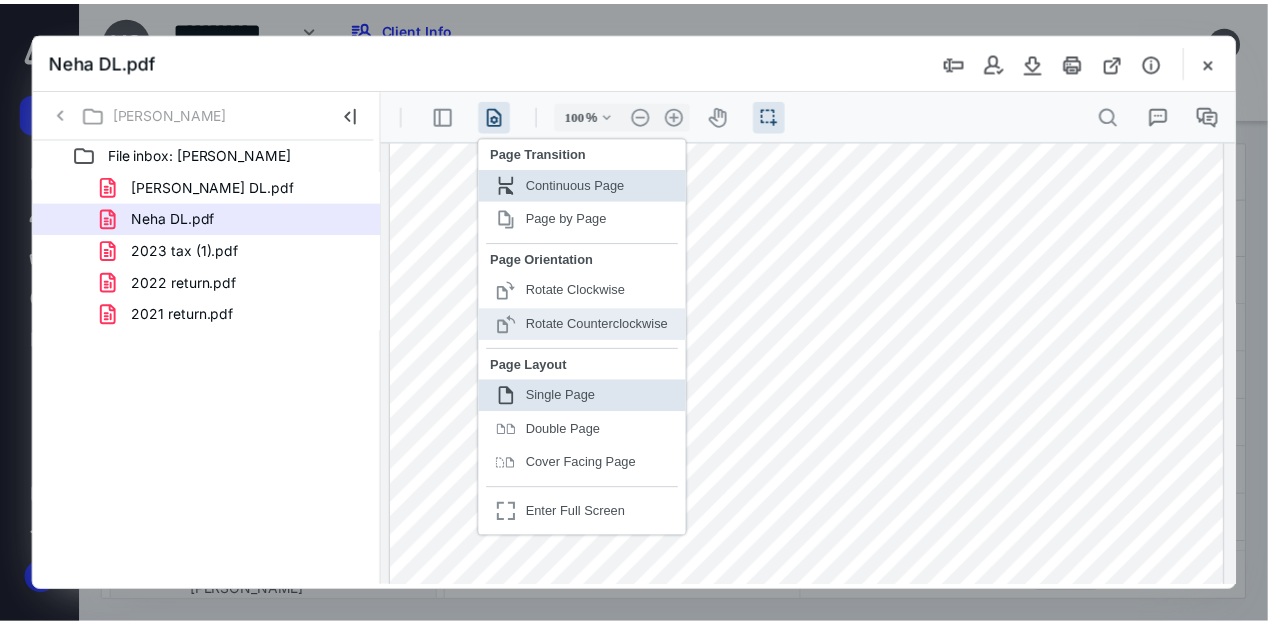 scroll, scrollTop: 56, scrollLeft: 0, axis: vertical 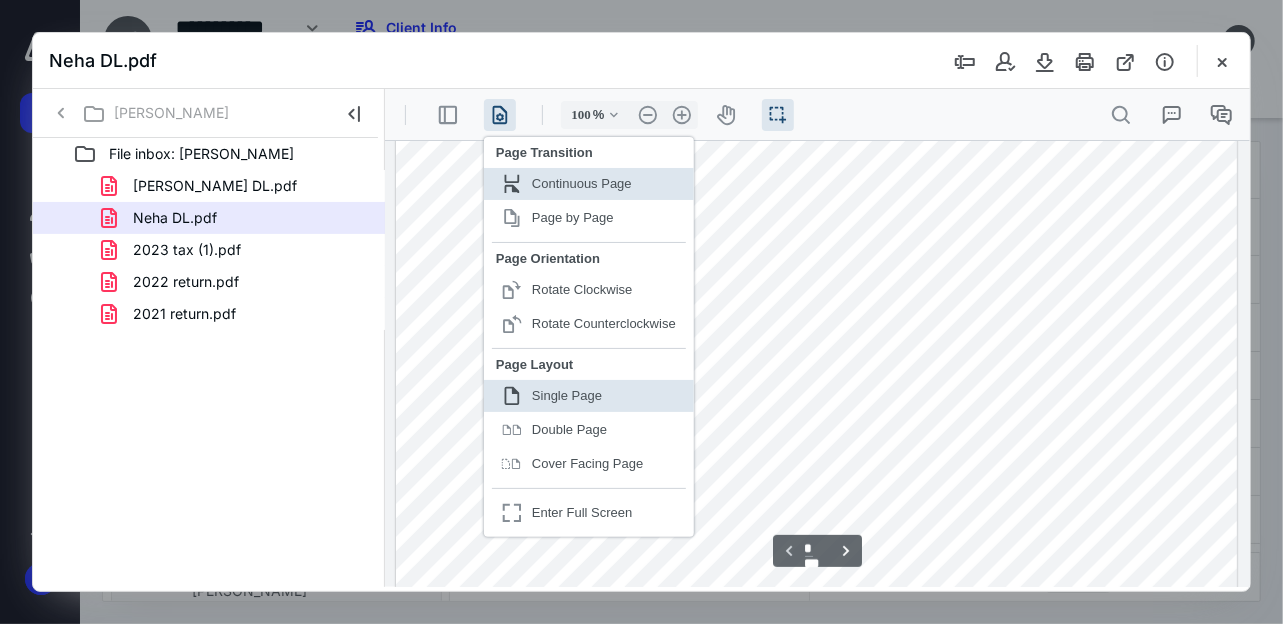 click at bounding box center [815, 385] 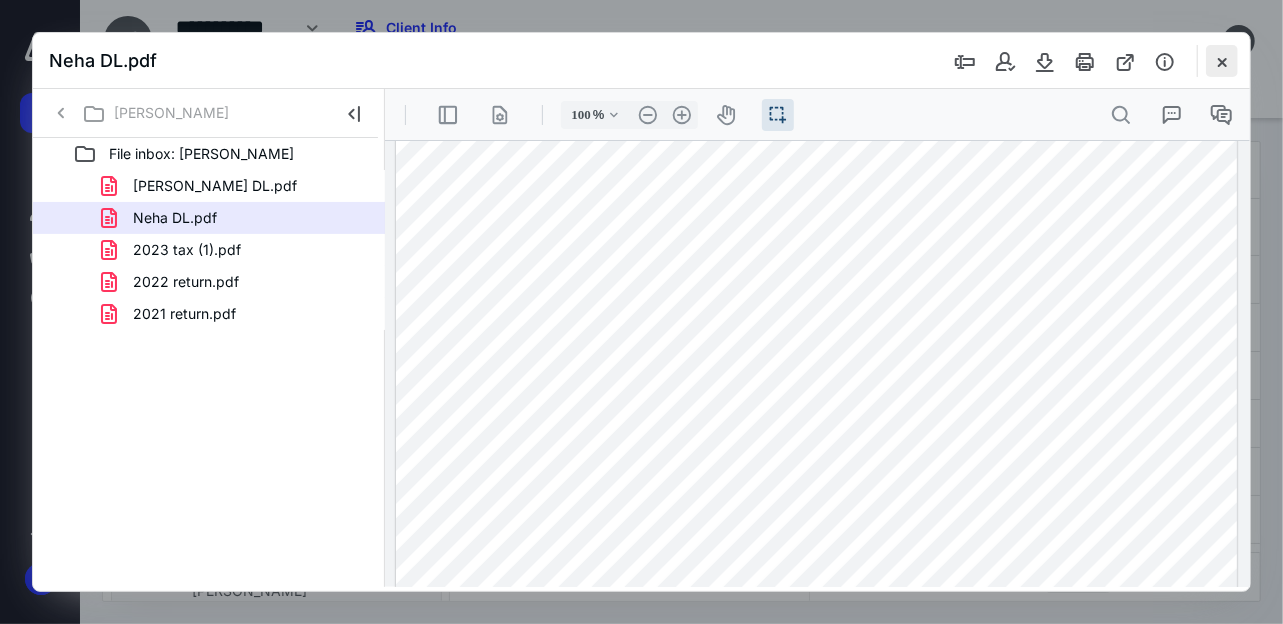 click at bounding box center [1222, 61] 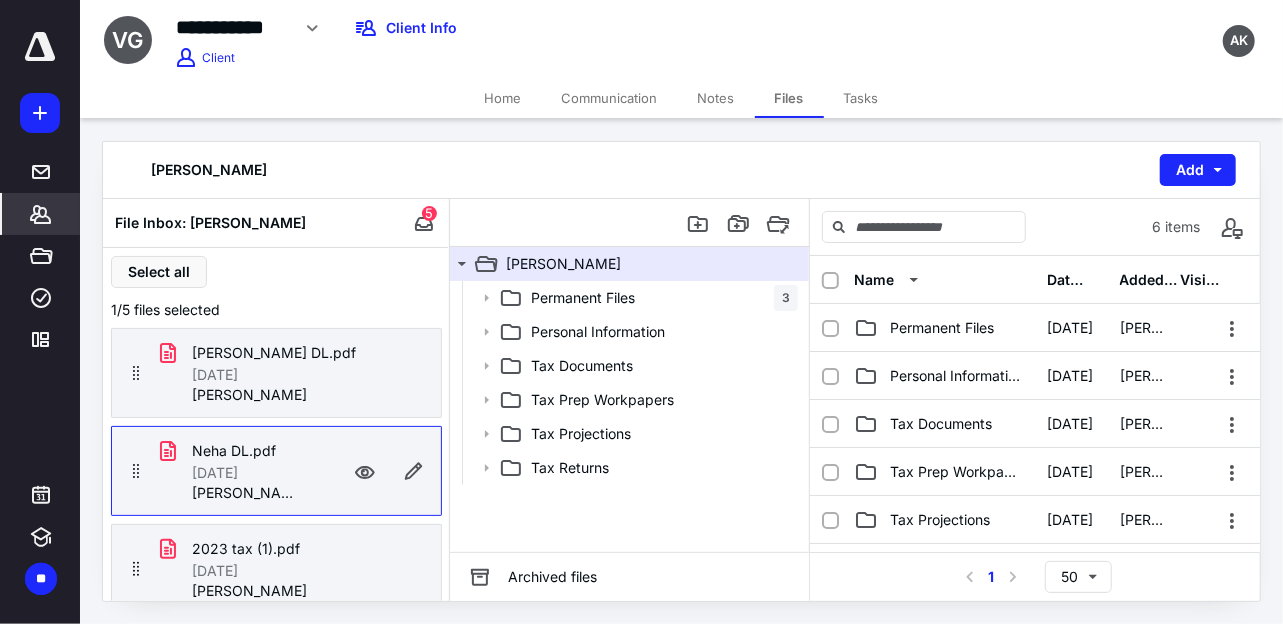click 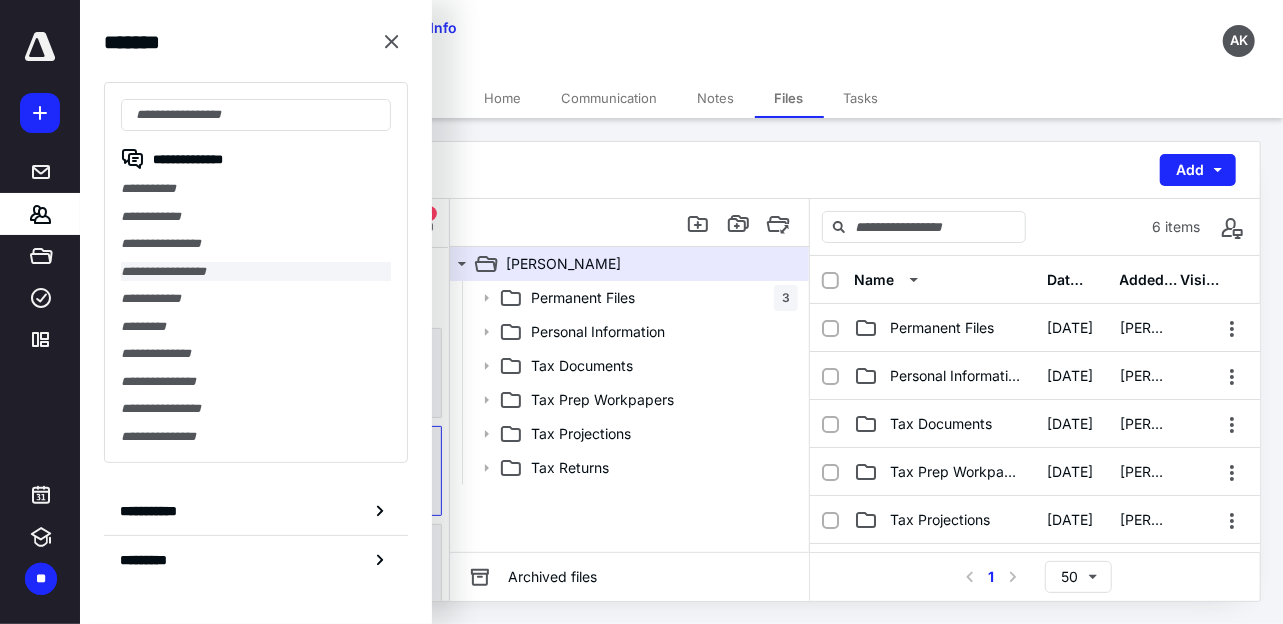 click on "**********" at bounding box center (256, 272) 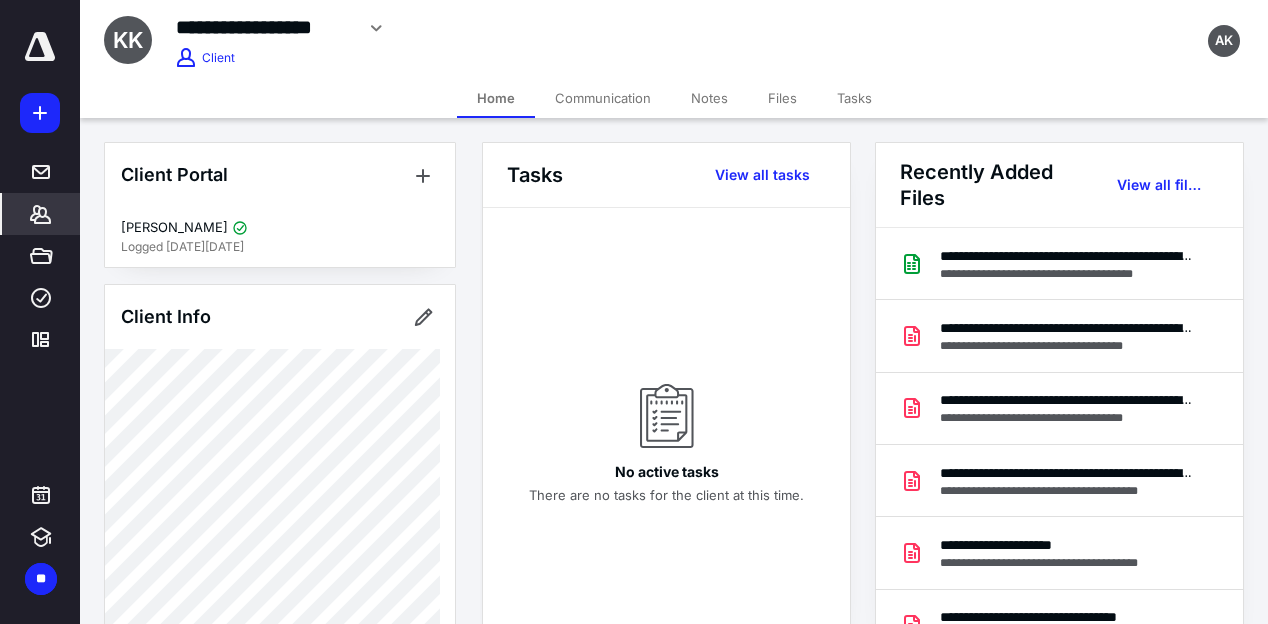click 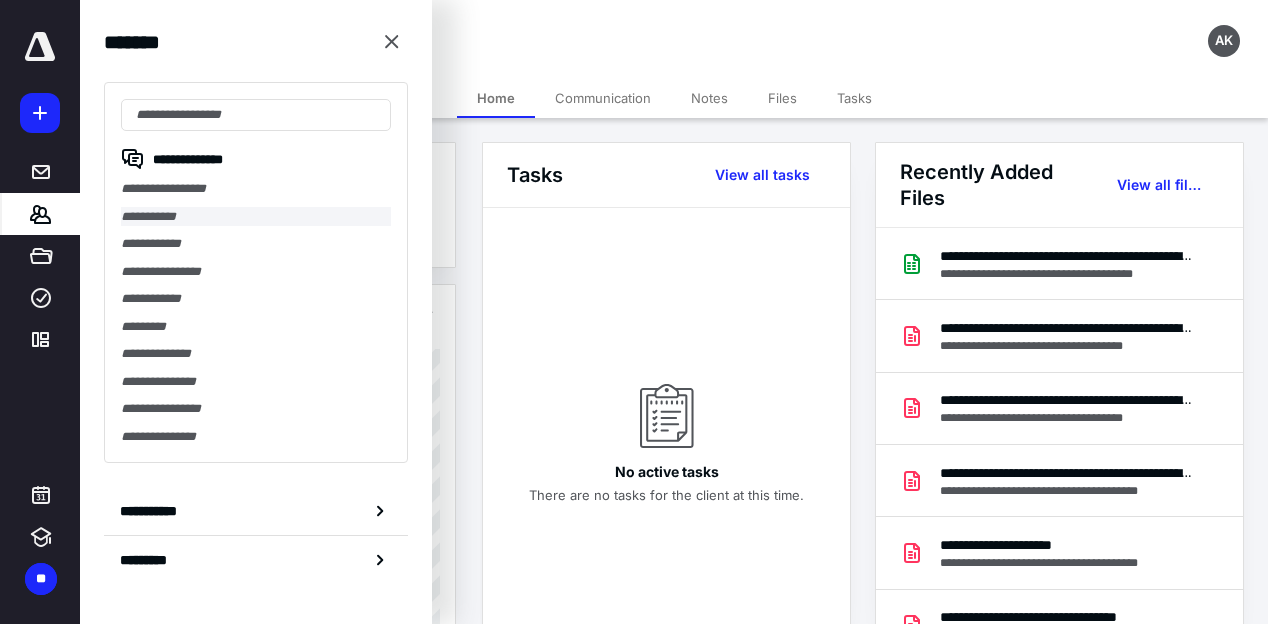 click on "**********" at bounding box center (256, 217) 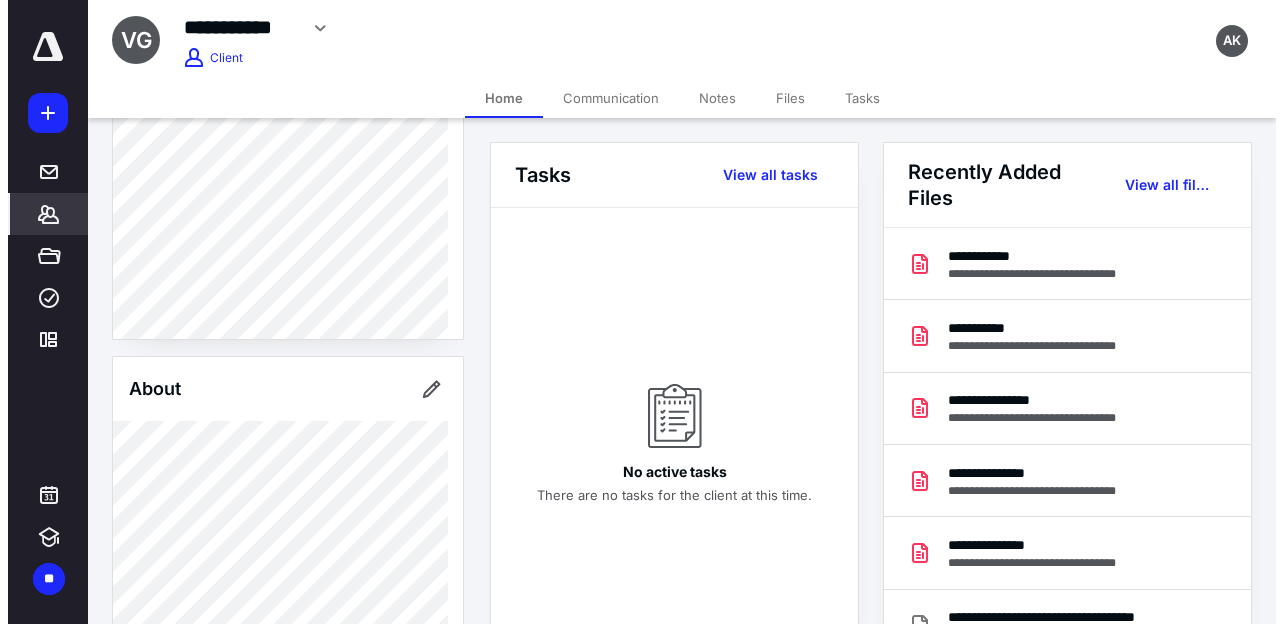 scroll, scrollTop: 0, scrollLeft: 0, axis: both 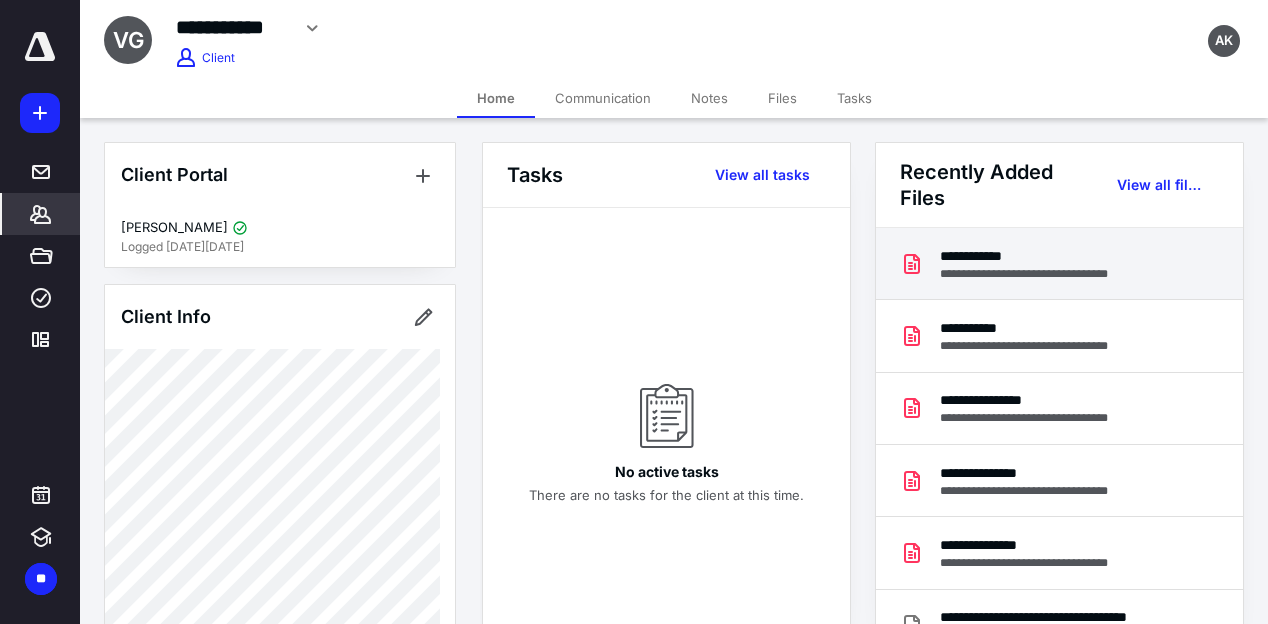 click on "**********" at bounding box center (1039, 256) 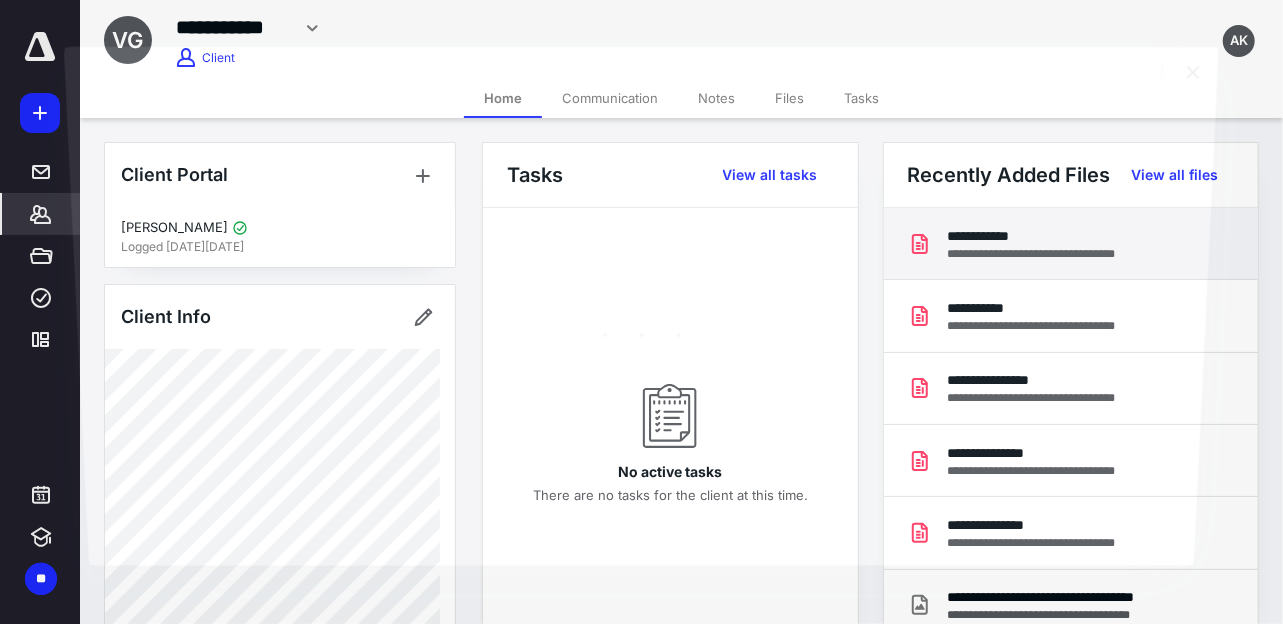 click at bounding box center [641, 330] 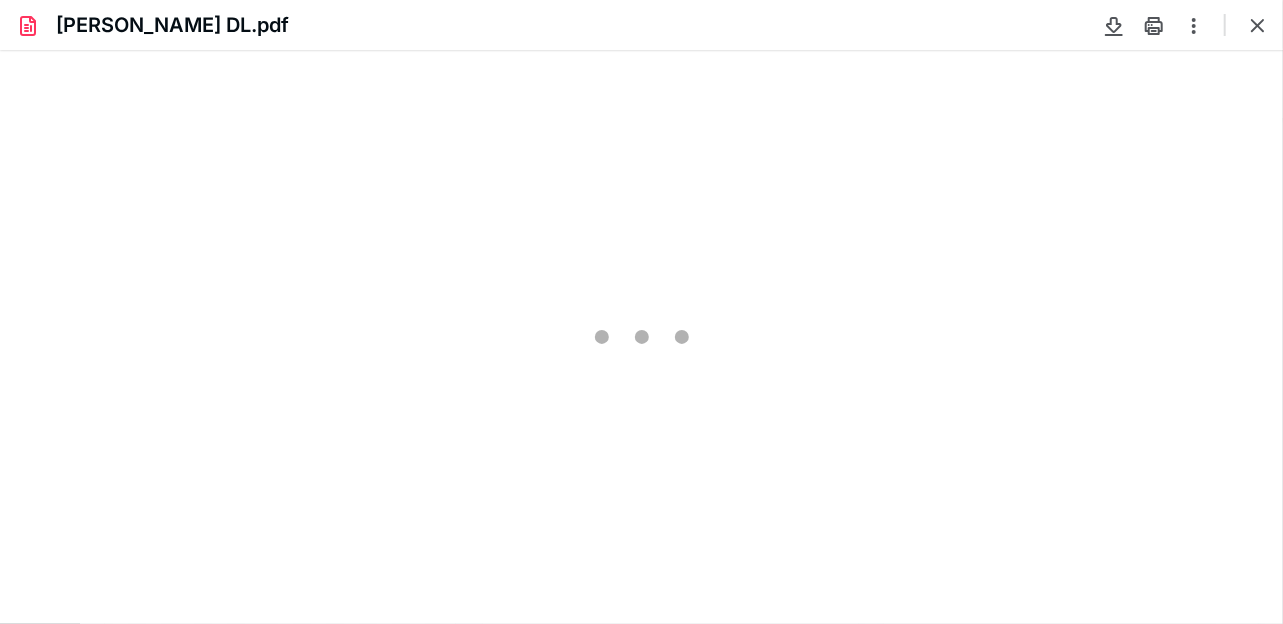 scroll, scrollTop: 0, scrollLeft: 0, axis: both 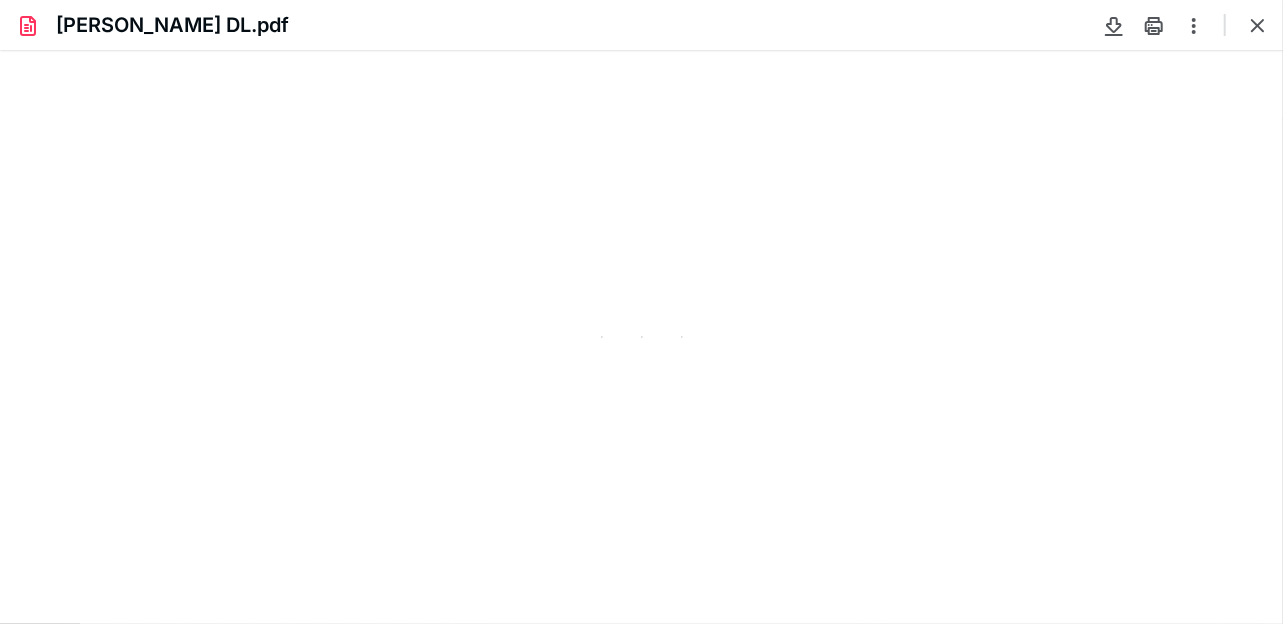 type on "150" 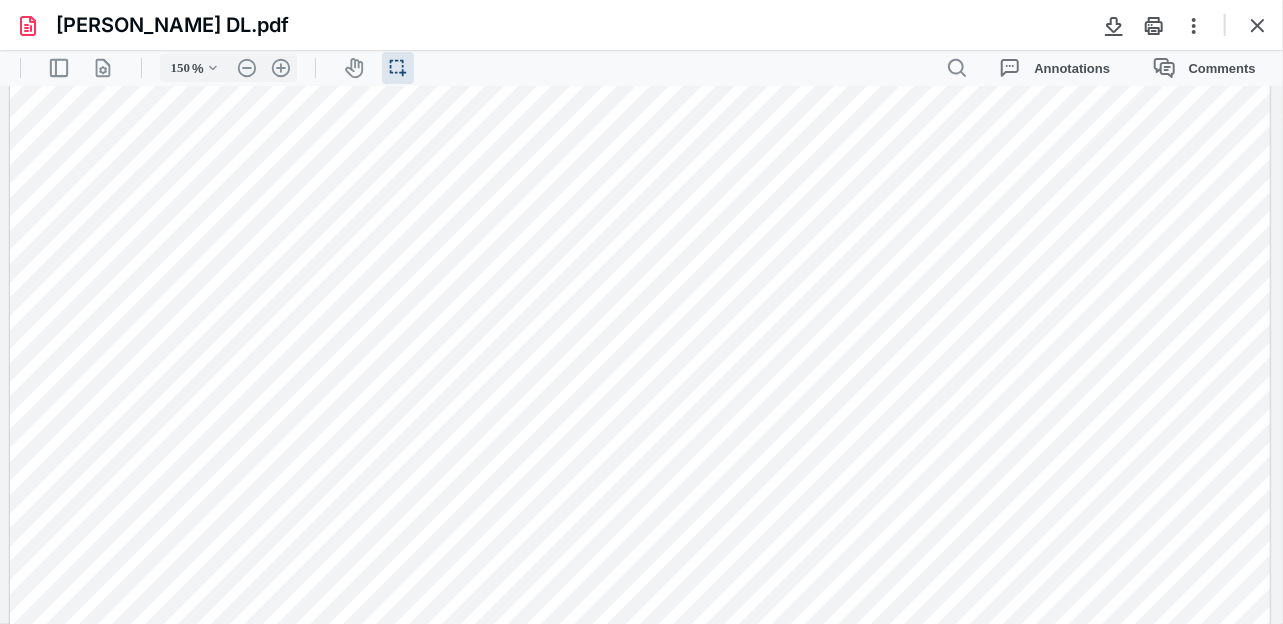 scroll, scrollTop: 200, scrollLeft: 0, axis: vertical 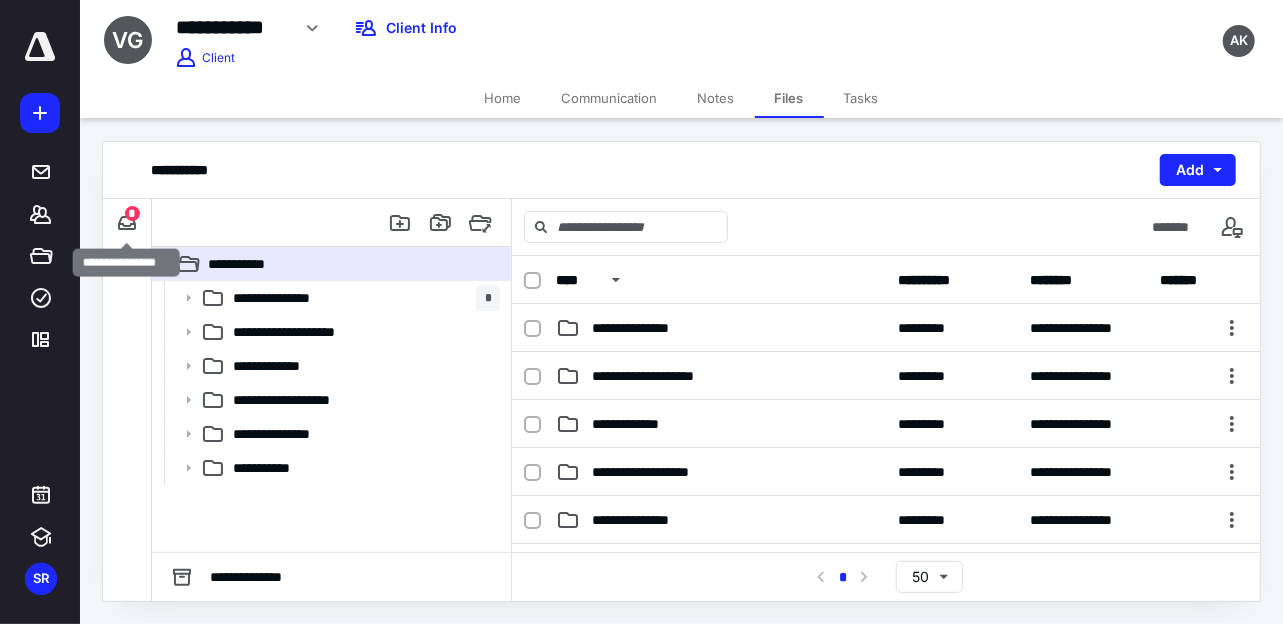 click on "*" at bounding box center (132, 213) 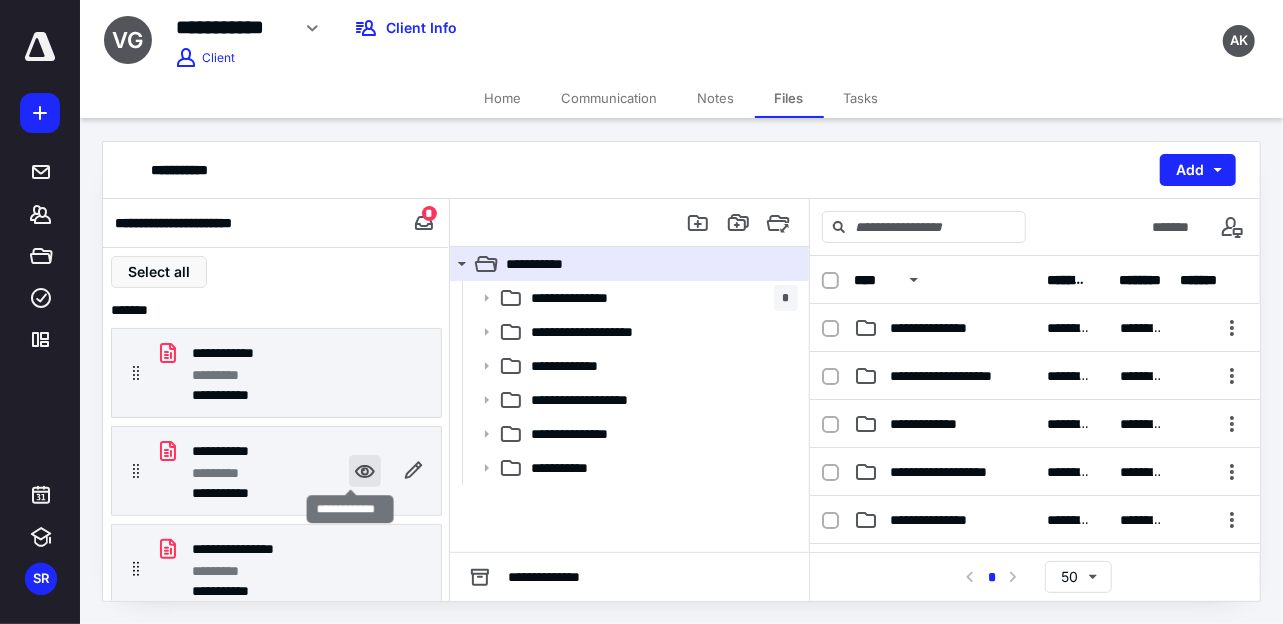 click at bounding box center (365, 471) 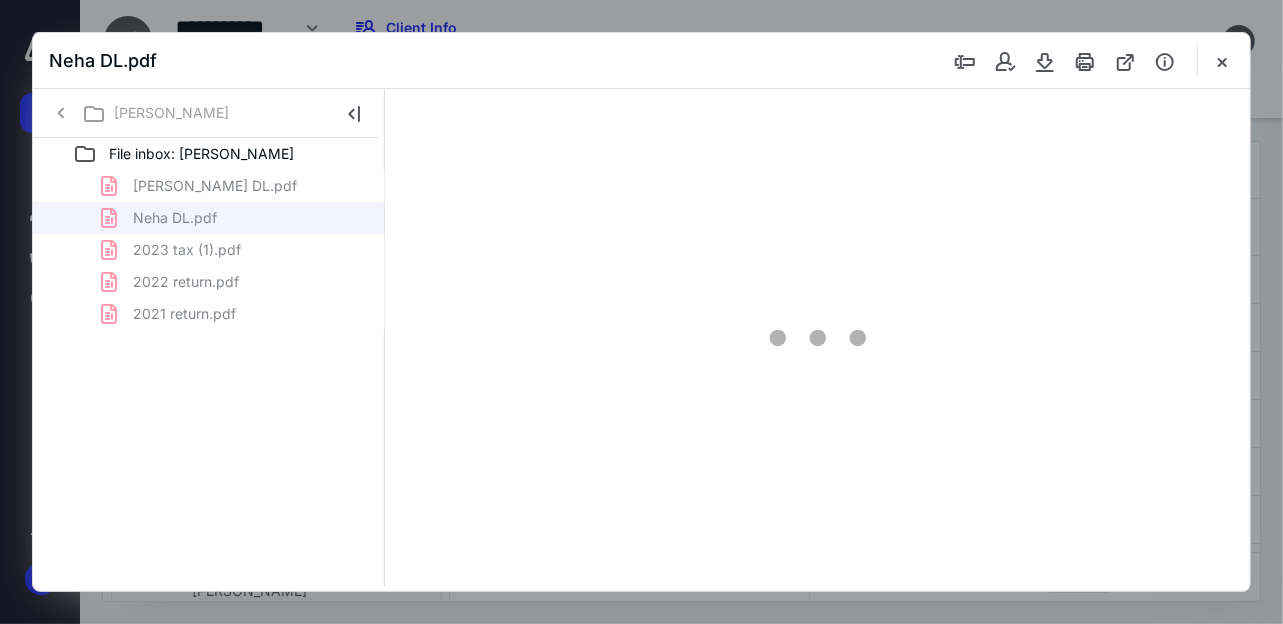 scroll, scrollTop: 0, scrollLeft: 0, axis: both 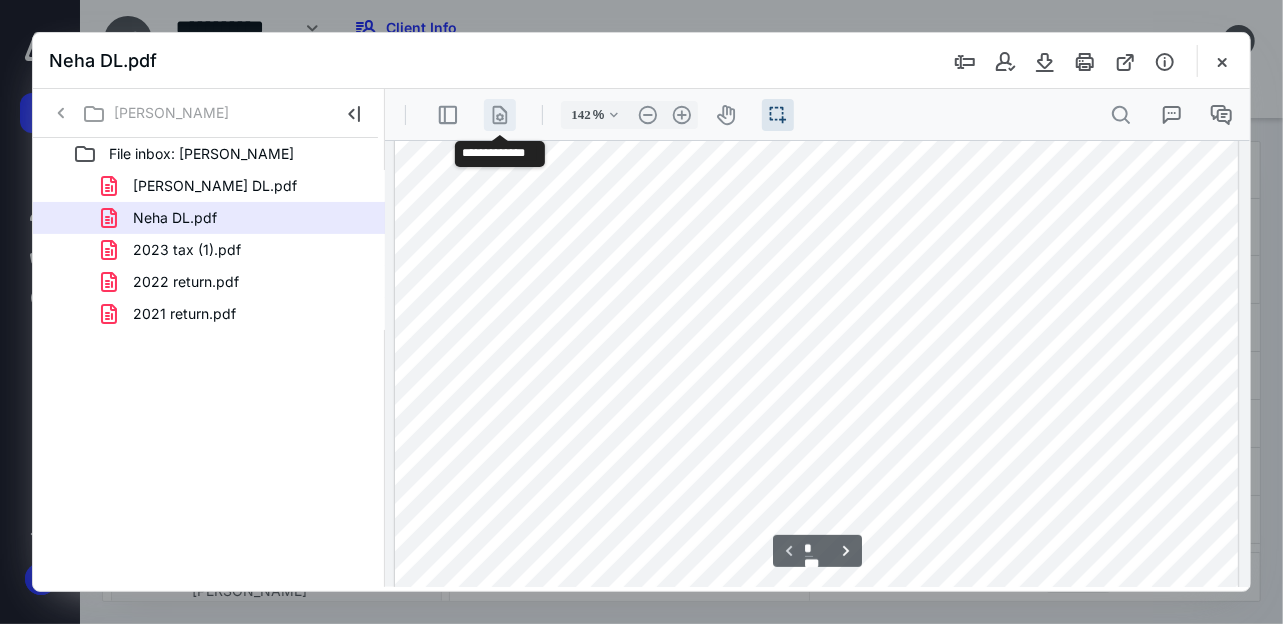 click on ".cls-1{fill:#abb0c4;} icon - header - page manipulation - line" at bounding box center (499, 114) 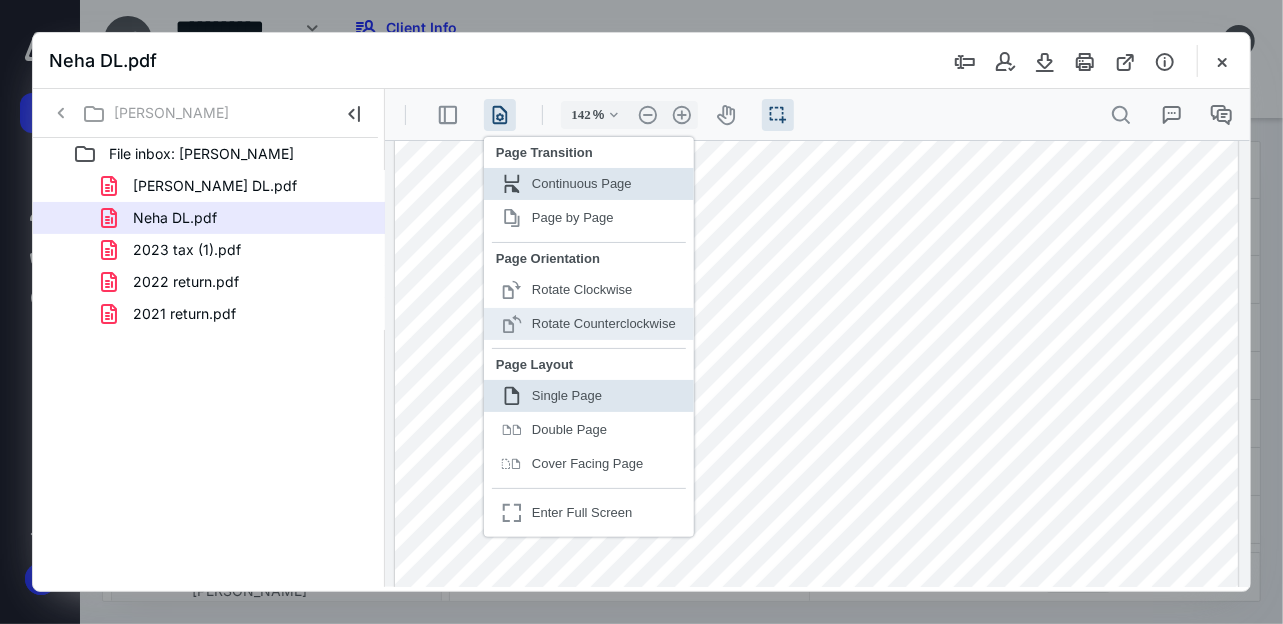 click on "Rotate Counterclockwise" at bounding box center (603, 322) 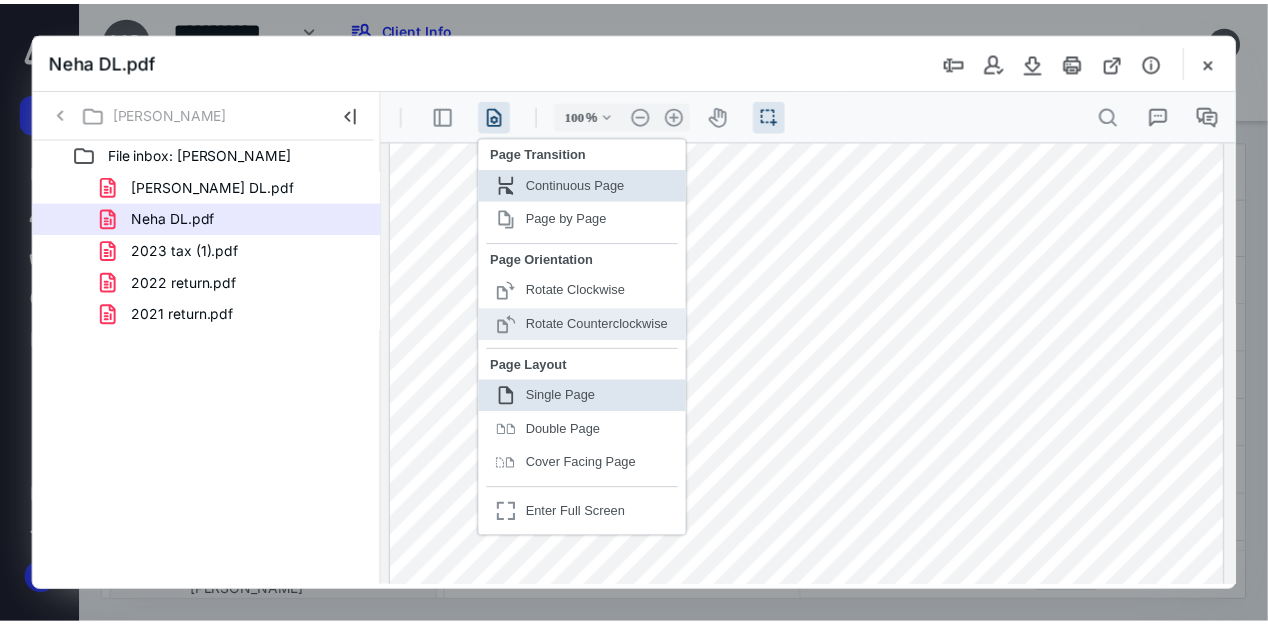 scroll, scrollTop: 56, scrollLeft: 0, axis: vertical 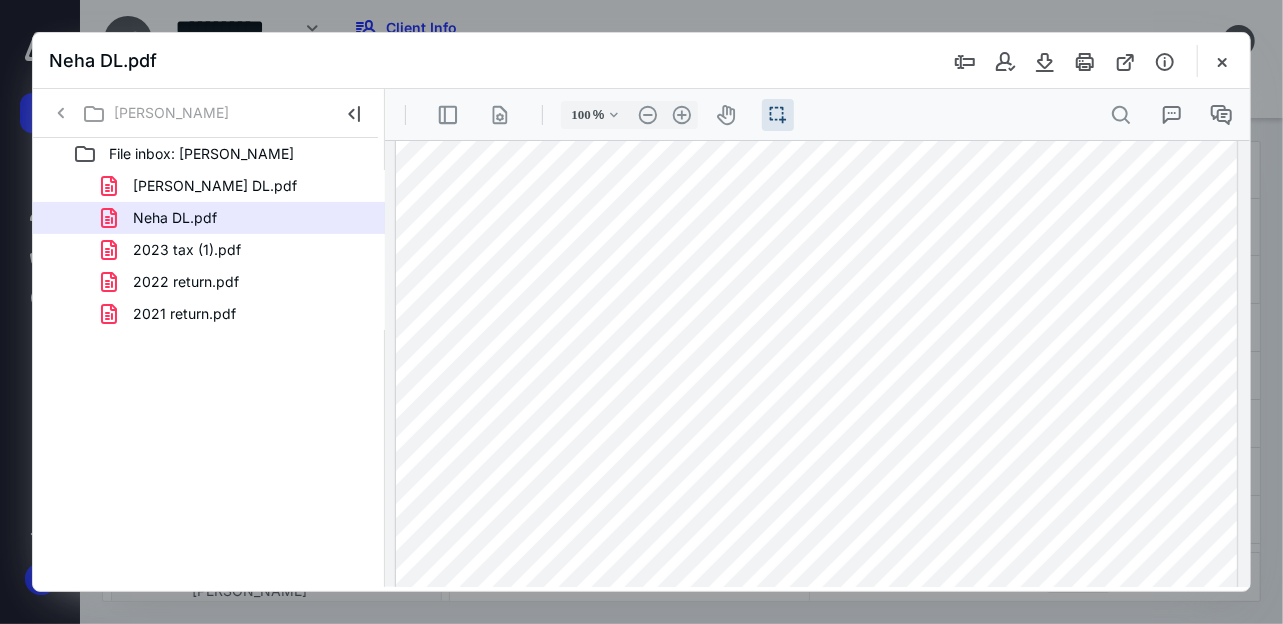 click 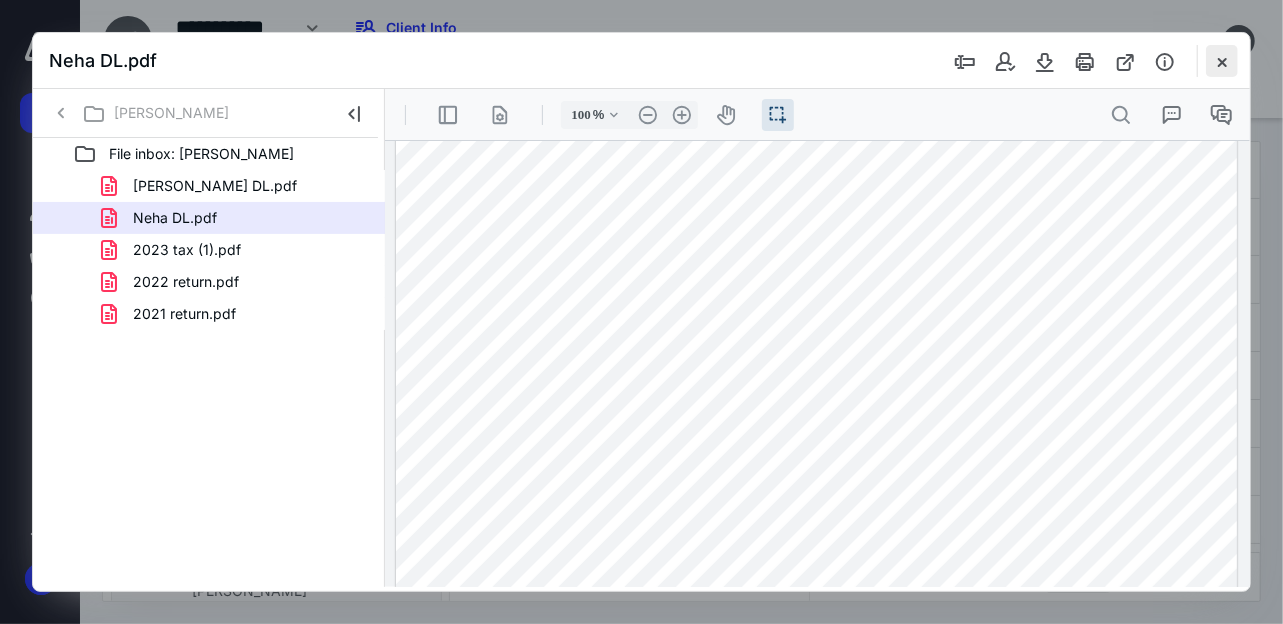 click at bounding box center [1222, 61] 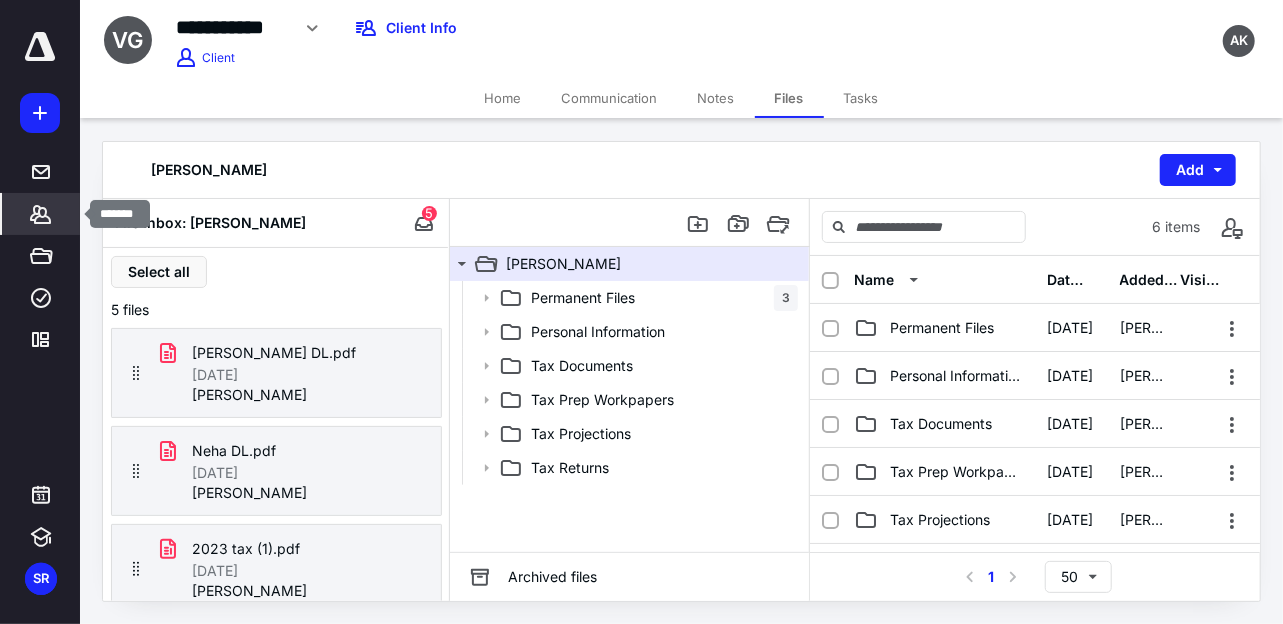 click 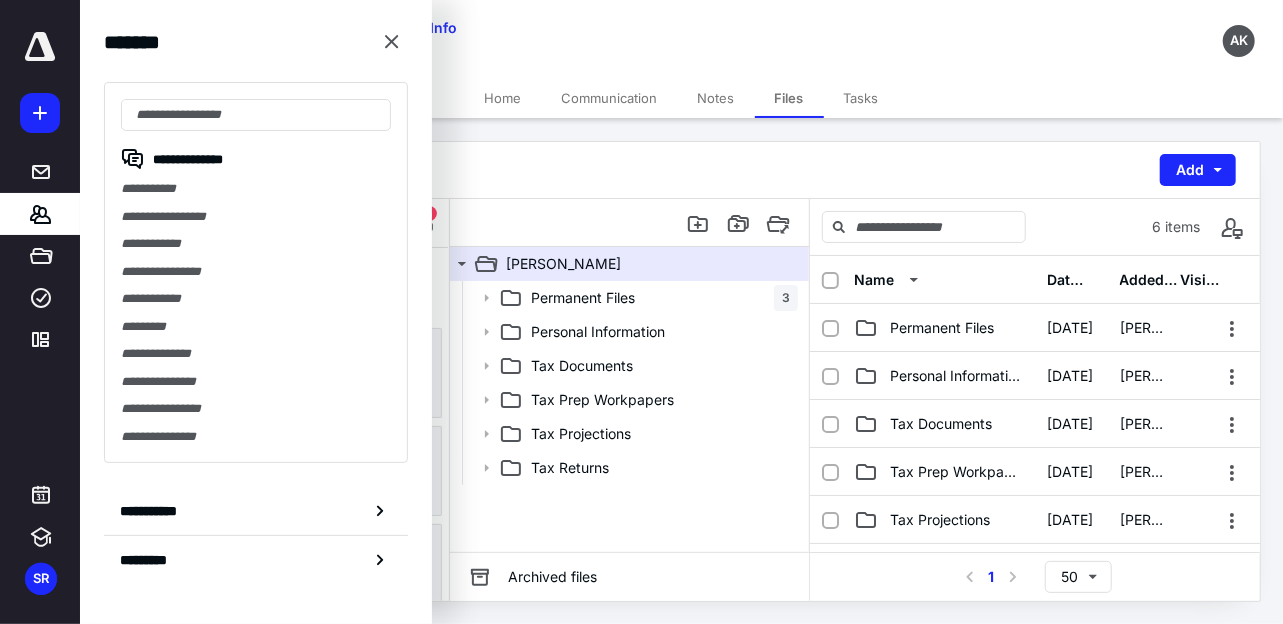 click on "**********" at bounding box center [256, 217] 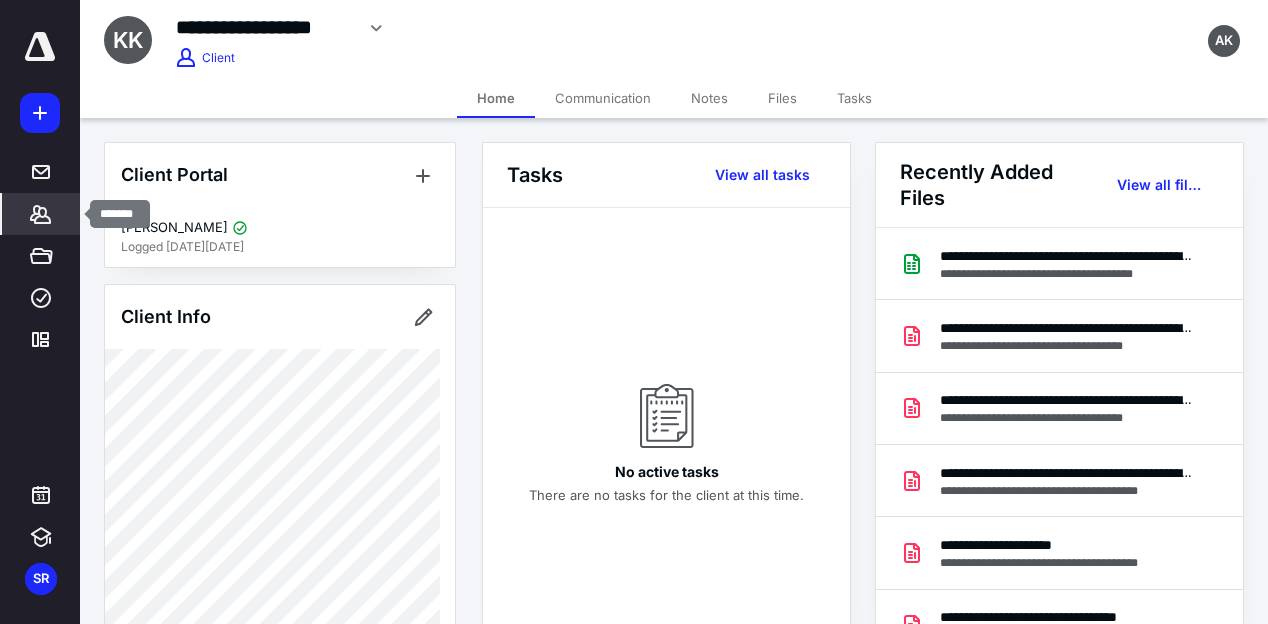 click 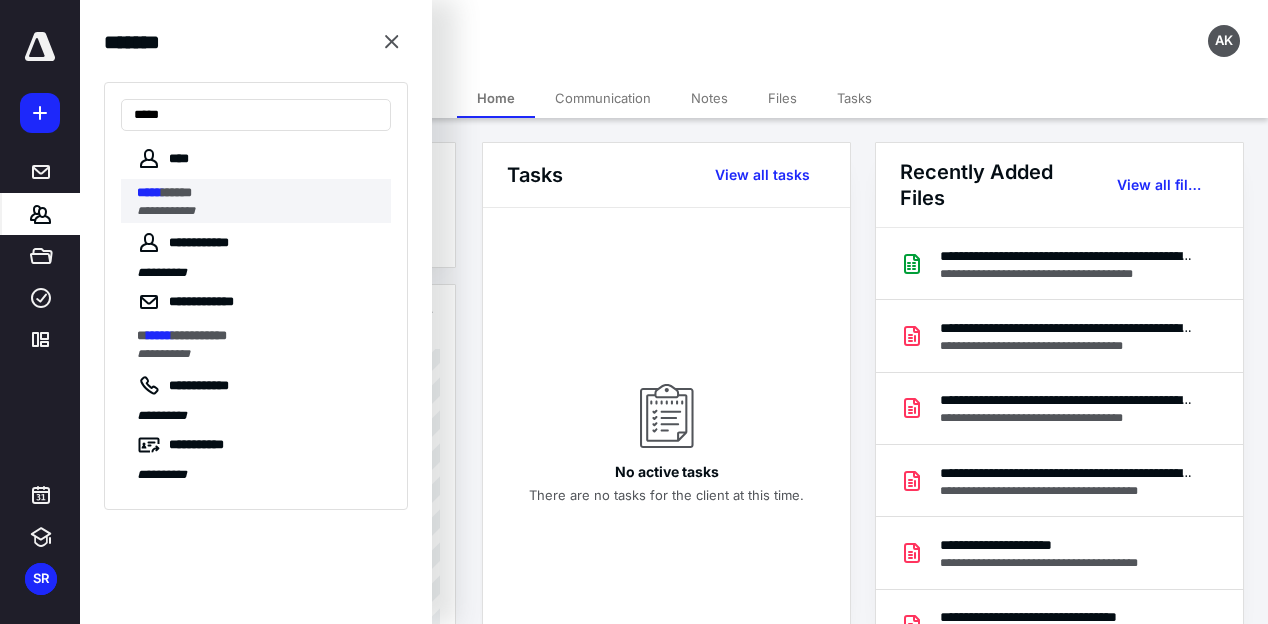 type on "*****" 